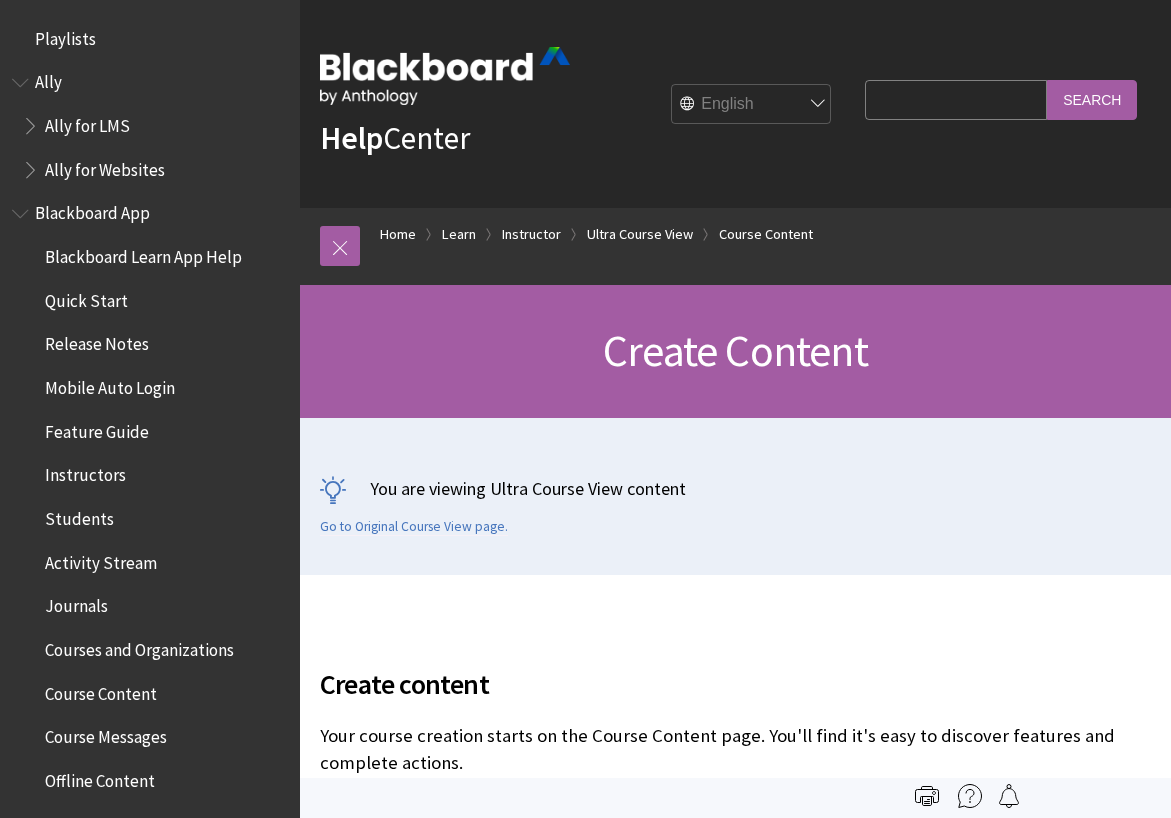 scroll, scrollTop: 0, scrollLeft: 0, axis: both 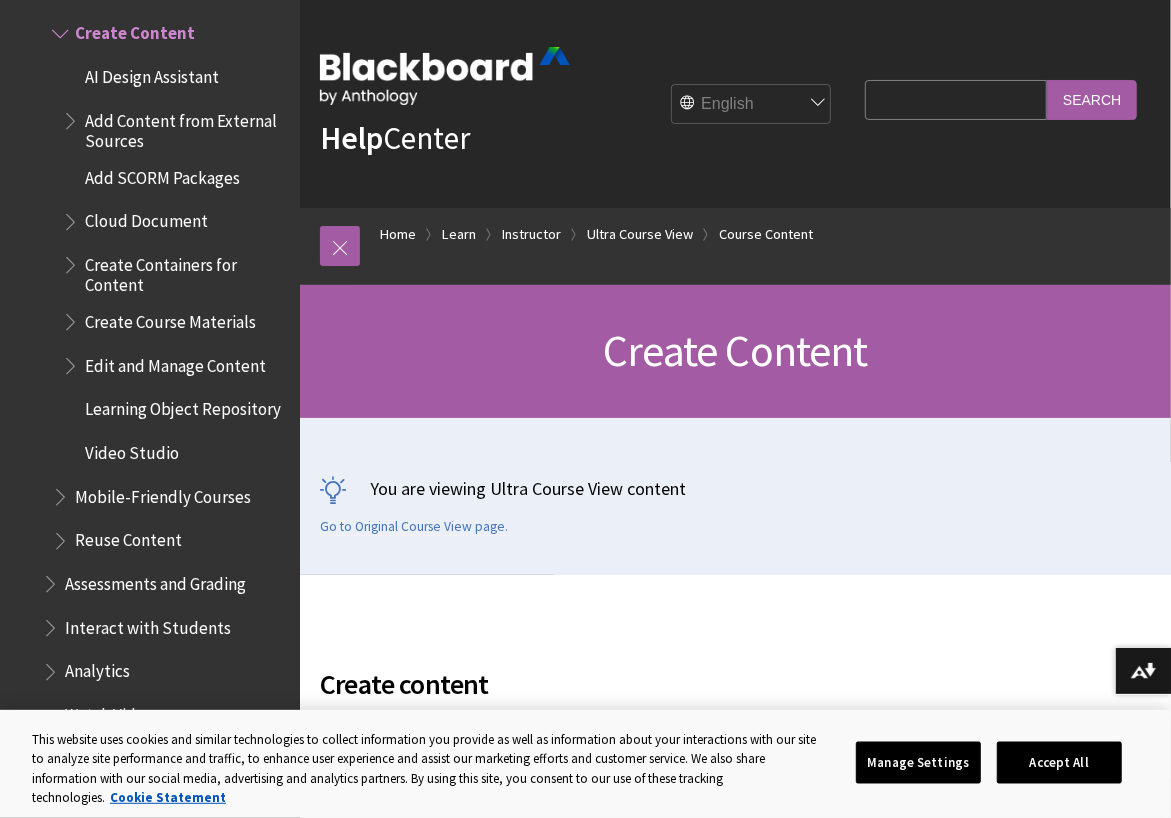 click on "Search Query" at bounding box center (956, 99) 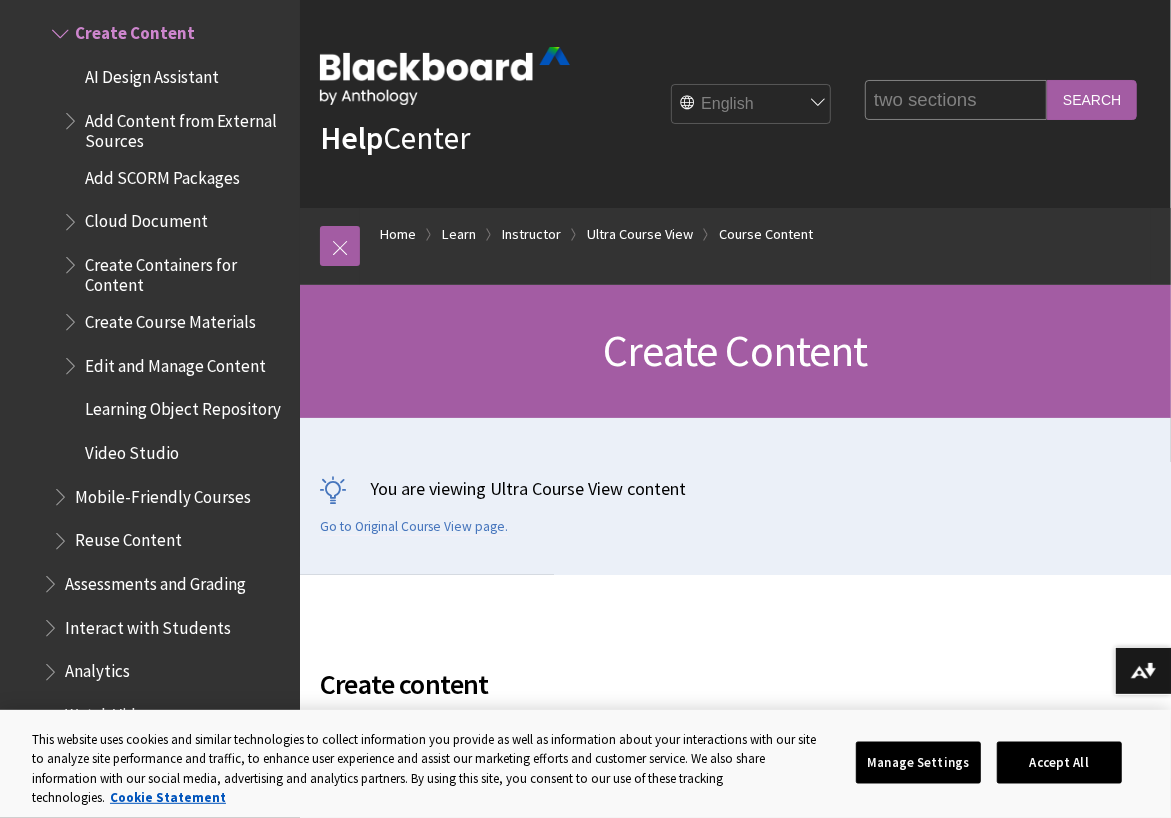 type on "two sections" 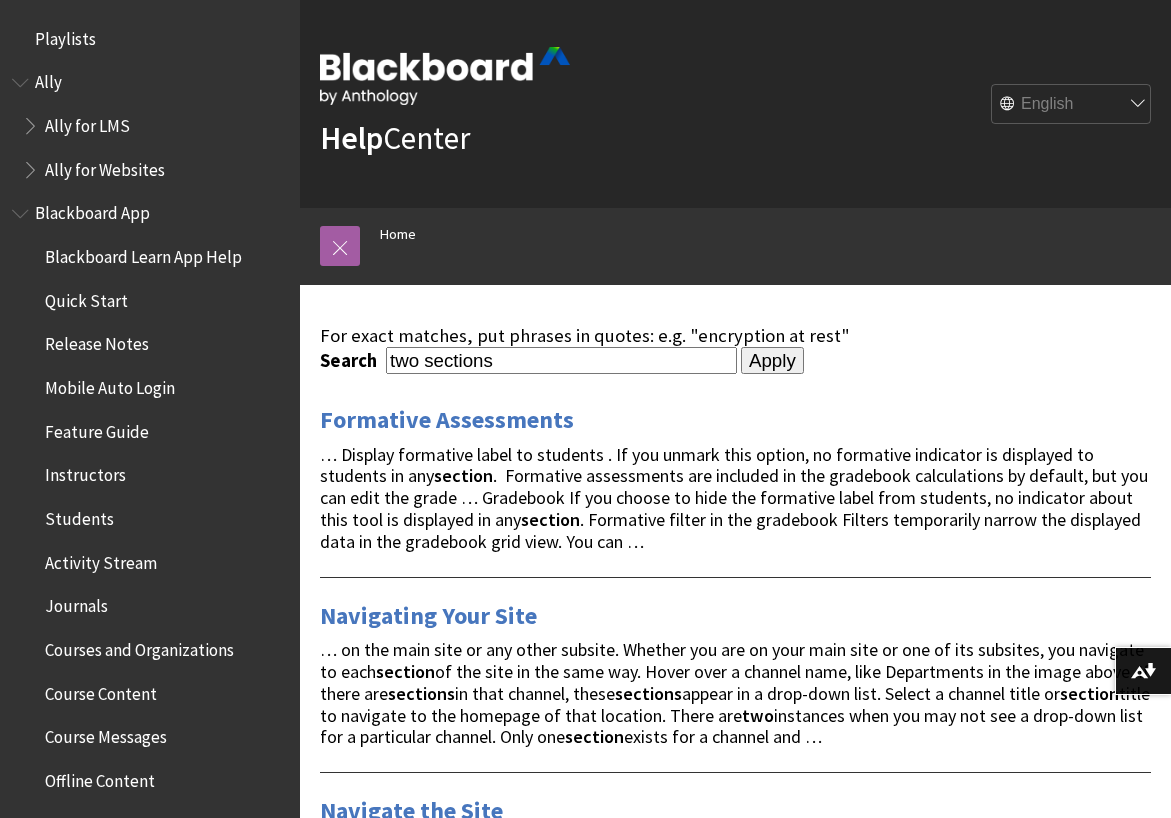 scroll, scrollTop: 0, scrollLeft: 0, axis: both 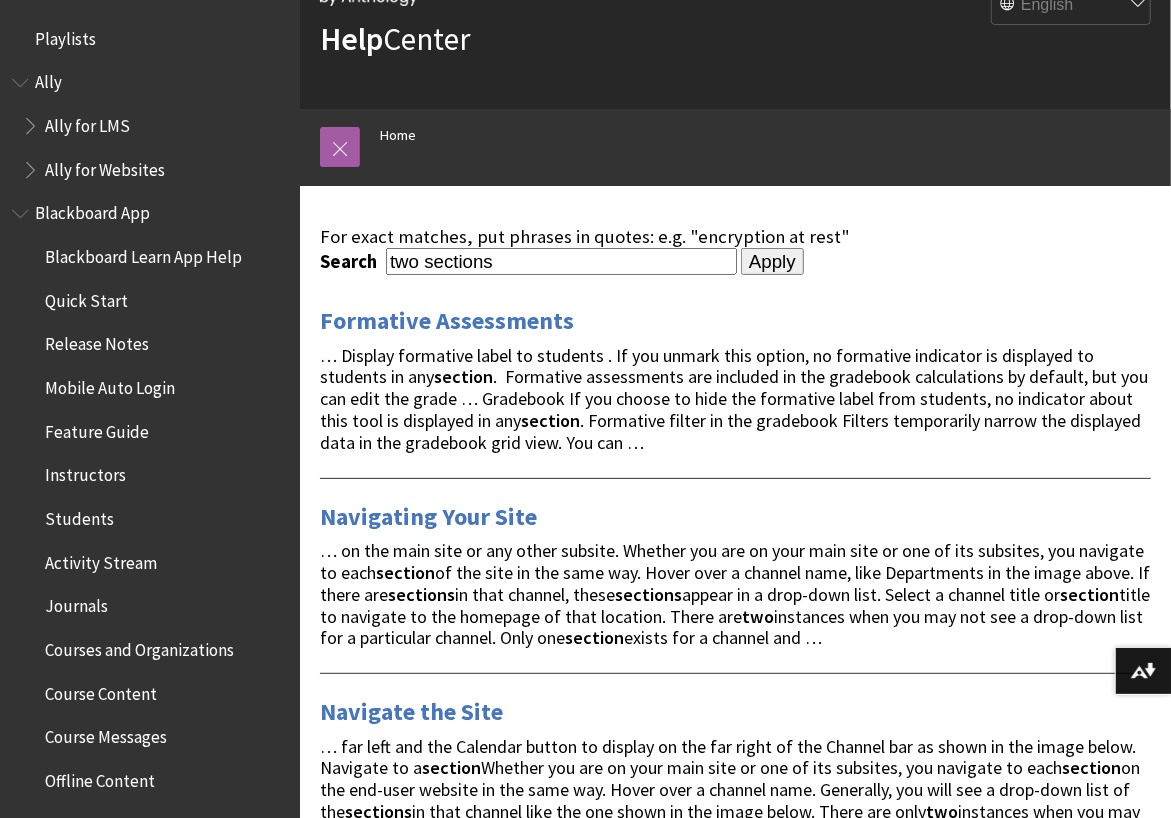 click on "two sections" at bounding box center (561, 261) 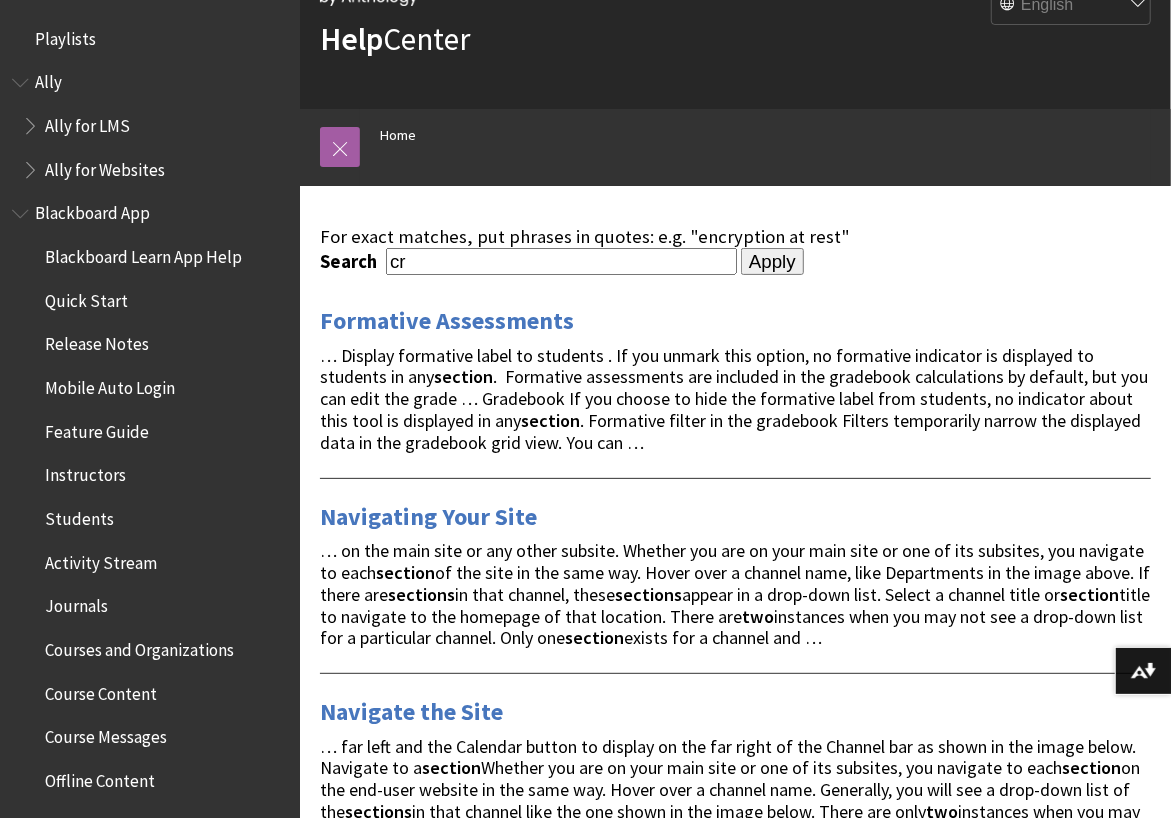 type on "c" 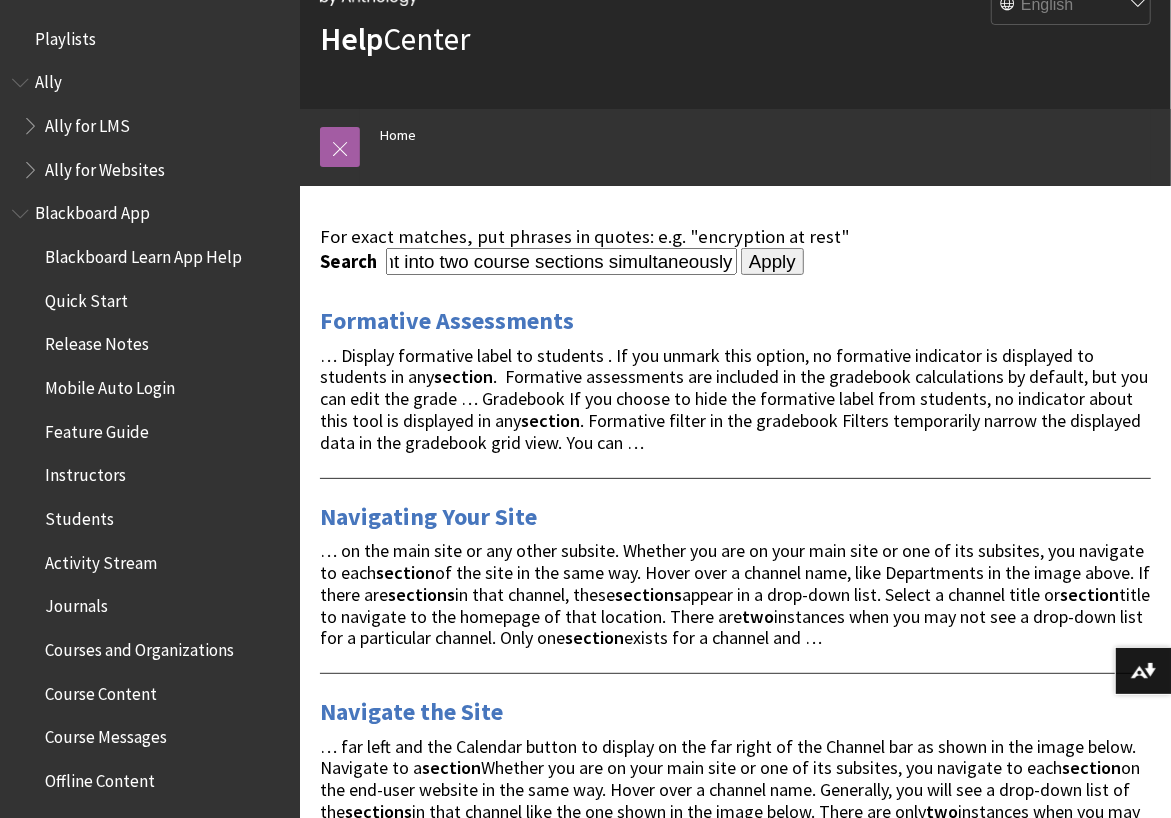 scroll, scrollTop: 0, scrollLeft: 124, axis: horizontal 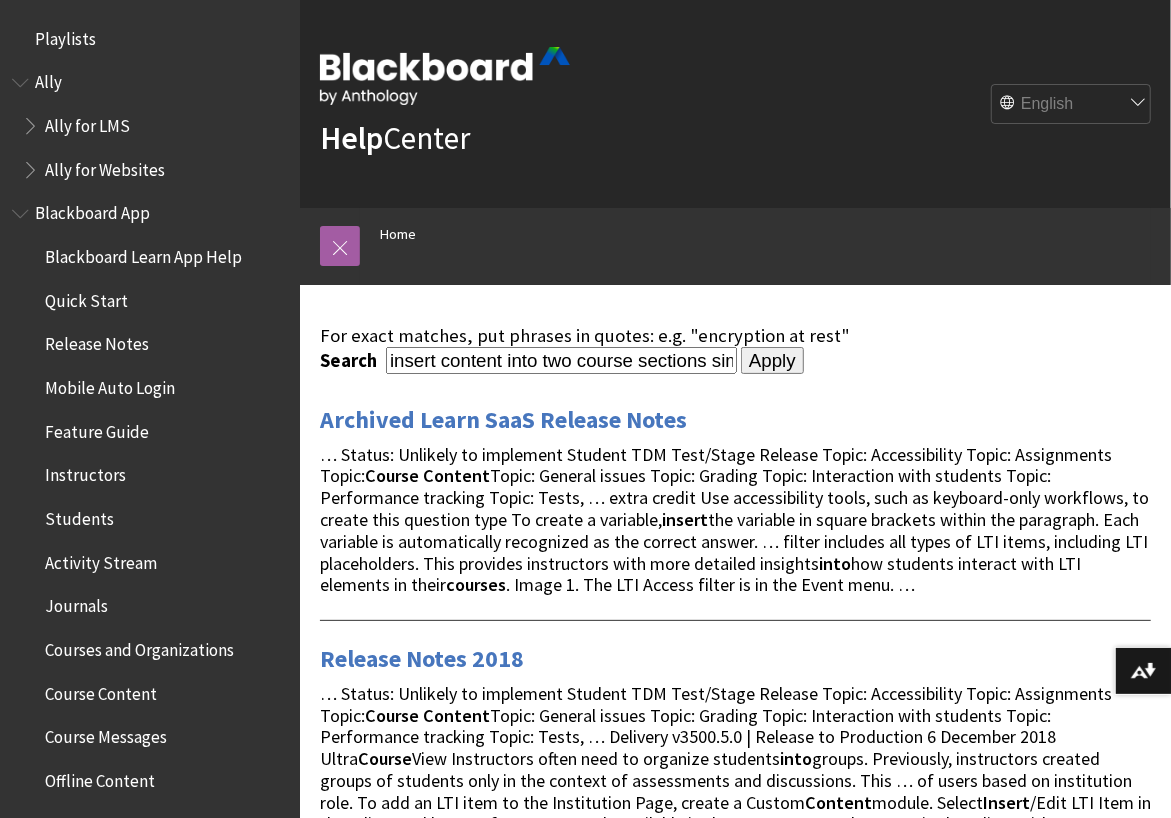 click on "insert content into two course sections simultaneously" at bounding box center [561, 360] 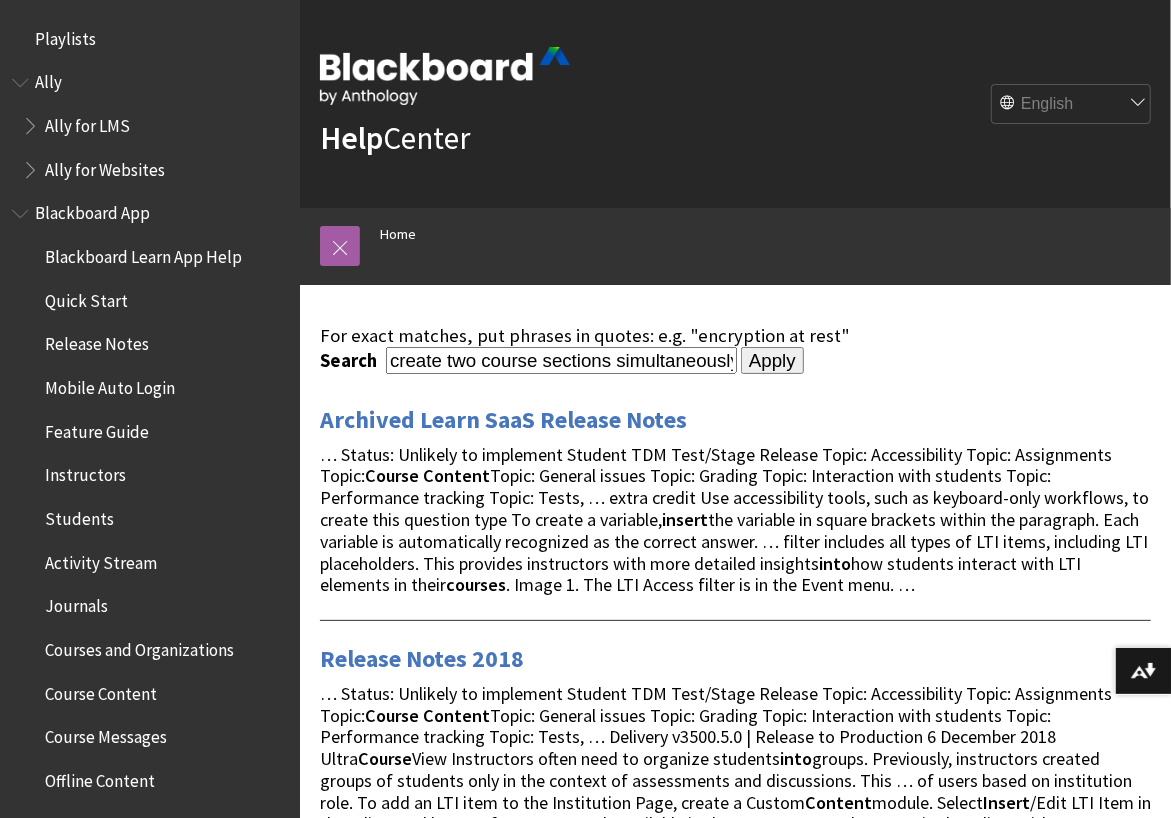 type on "create two course sections simultaneously" 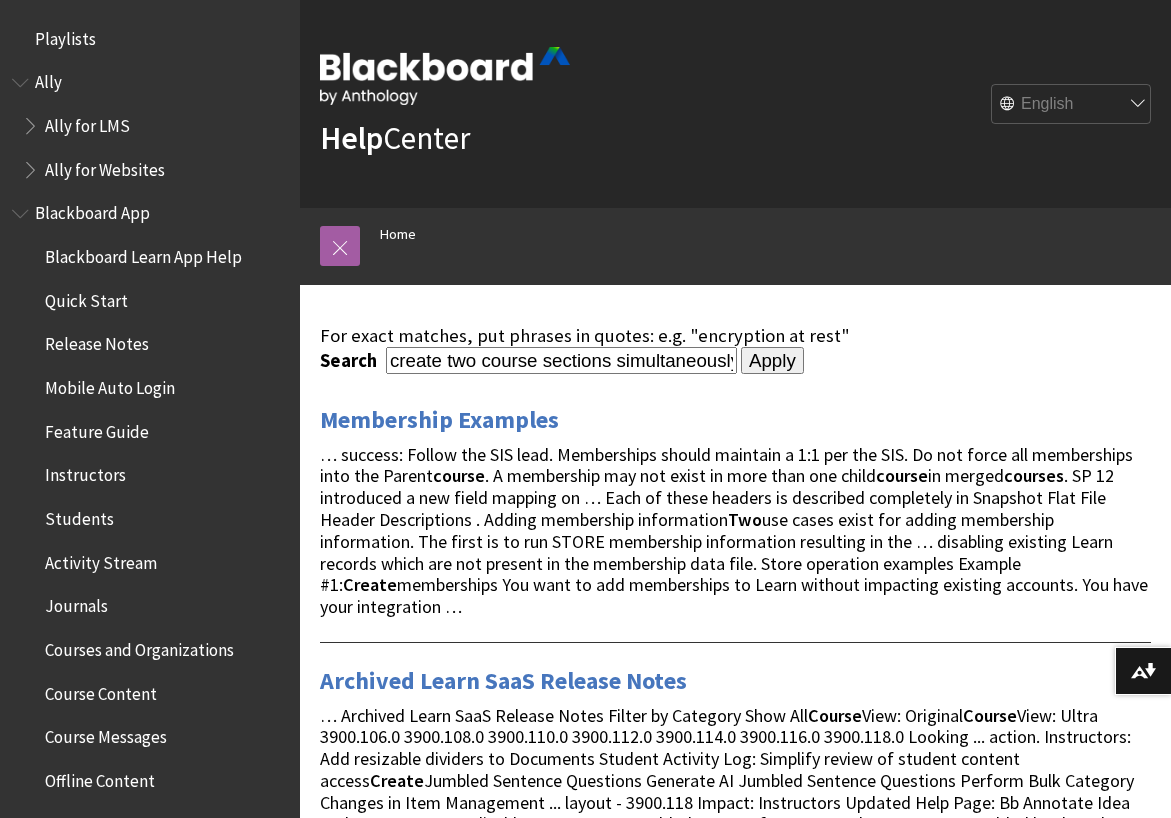 scroll, scrollTop: 0, scrollLeft: 0, axis: both 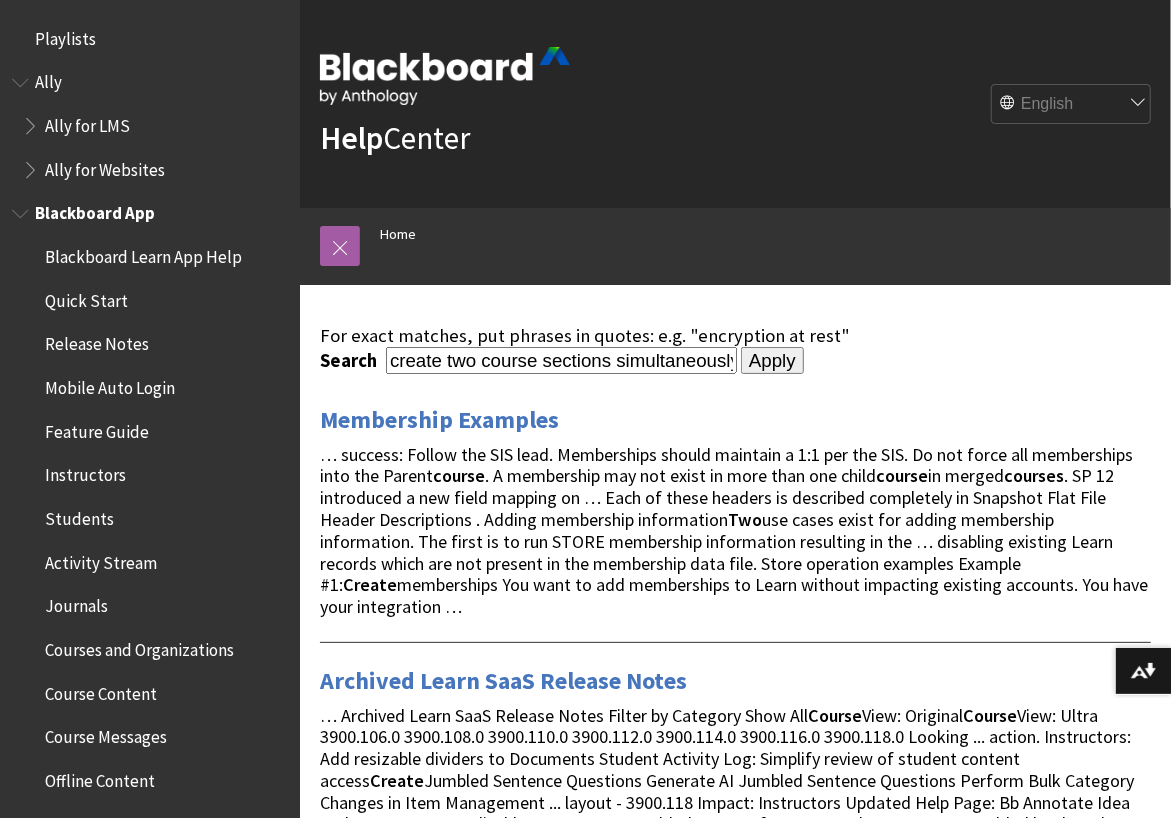 click on "Instructors" at bounding box center (85, 472) 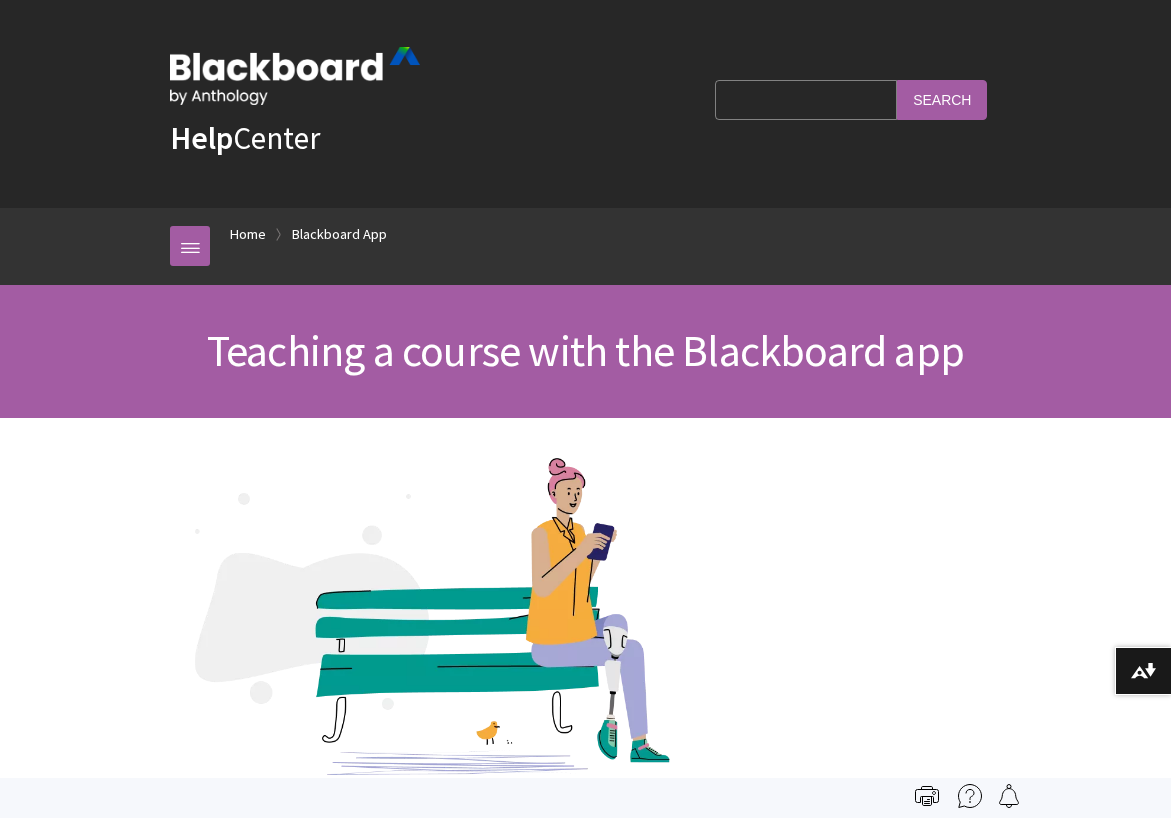 scroll, scrollTop: 0, scrollLeft: 0, axis: both 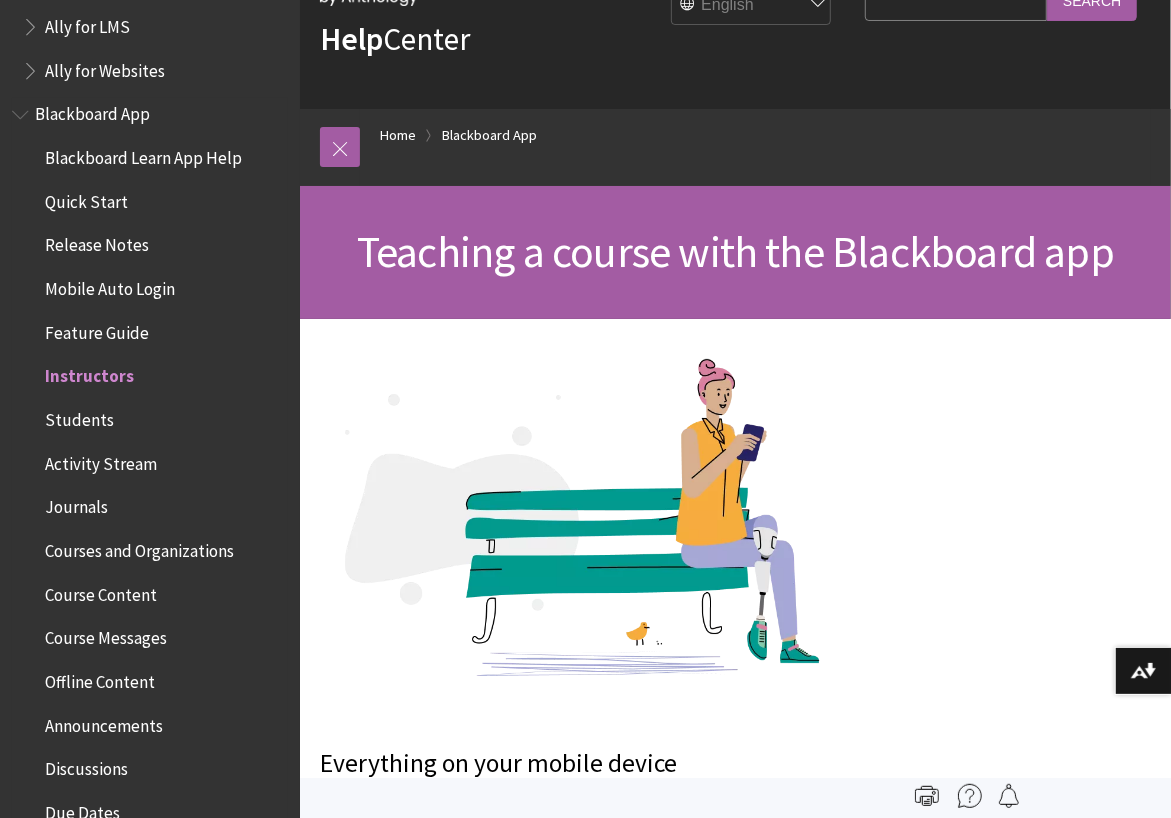 click at bounding box center (22, 110) 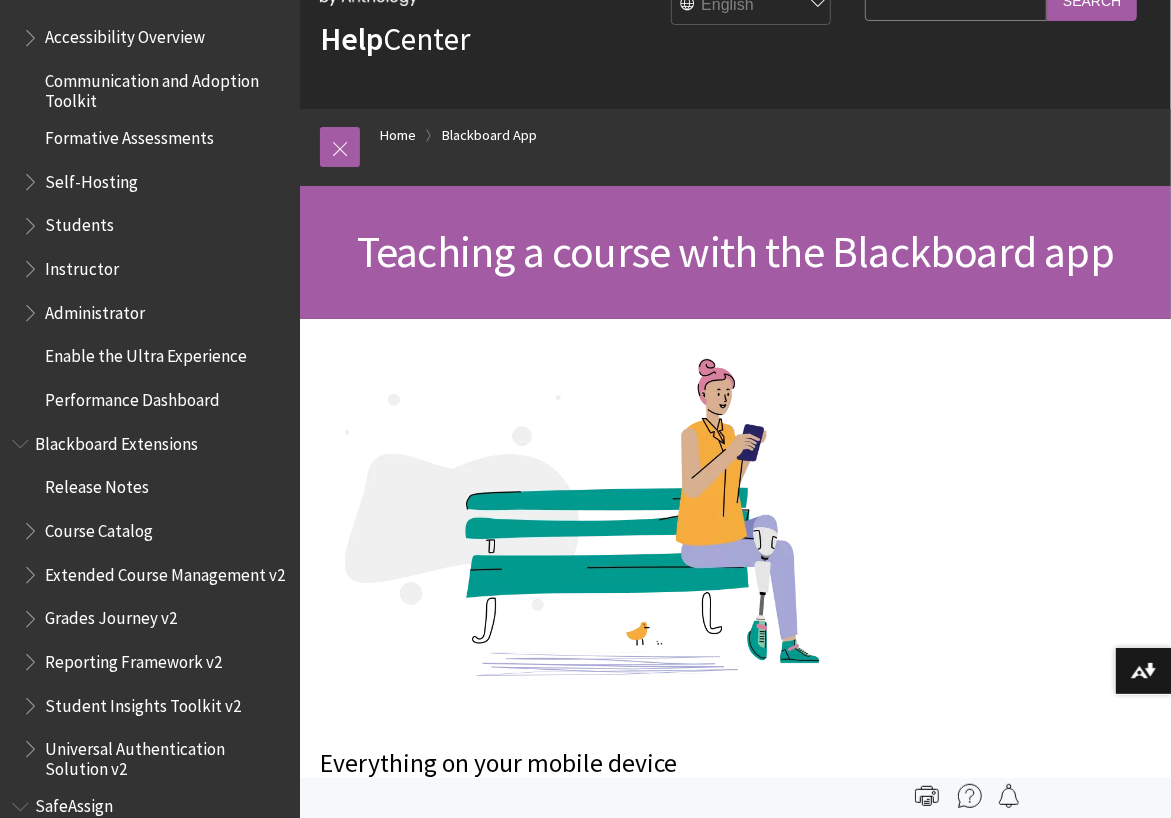 scroll, scrollTop: 915, scrollLeft: 0, axis: vertical 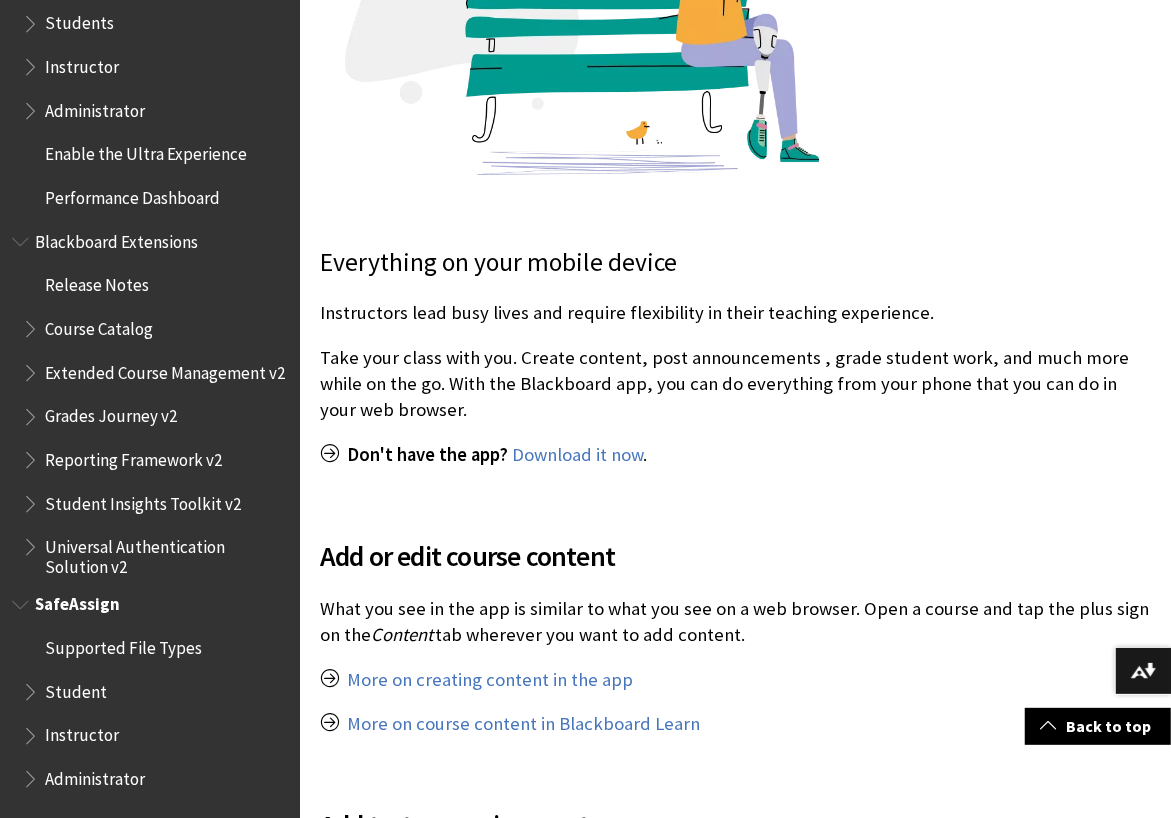 click on "Instructor" at bounding box center [82, 732] 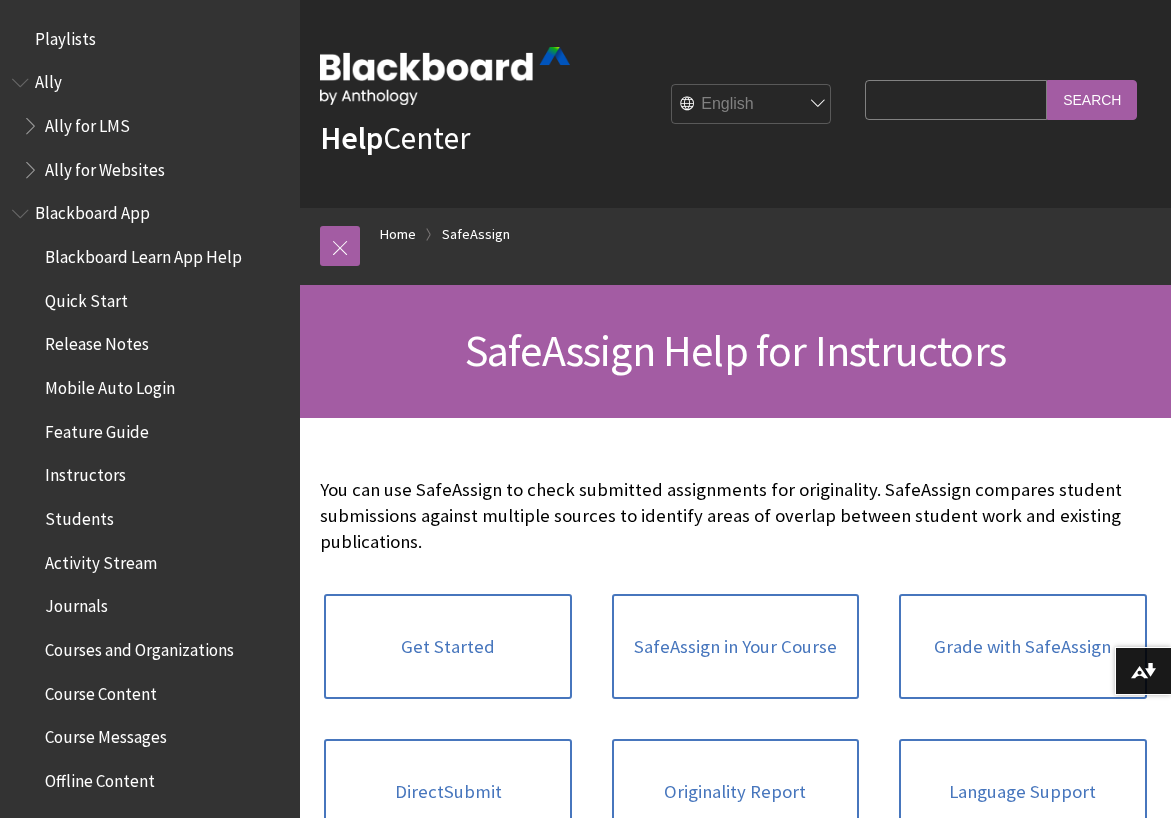 scroll, scrollTop: 0, scrollLeft: 0, axis: both 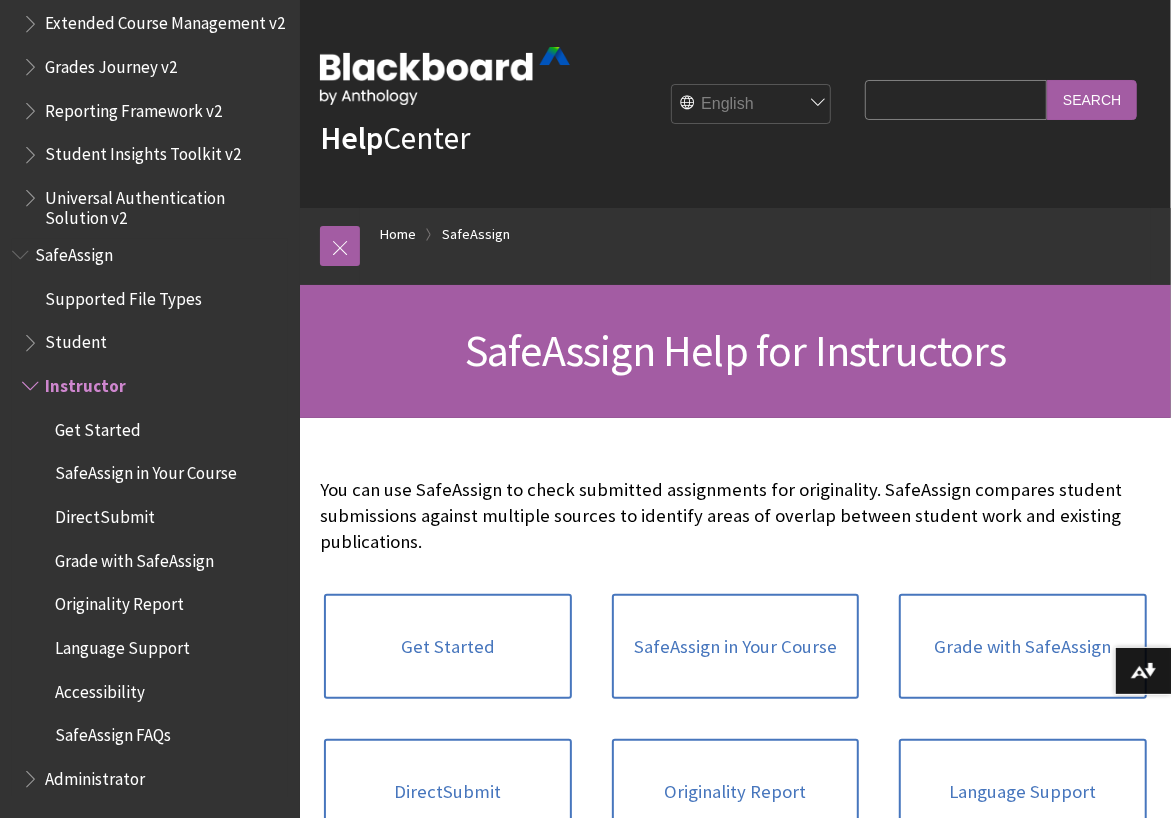 drag, startPoint x: 33, startPoint y: 390, endPoint x: 30, endPoint y: 378, distance: 12.369317 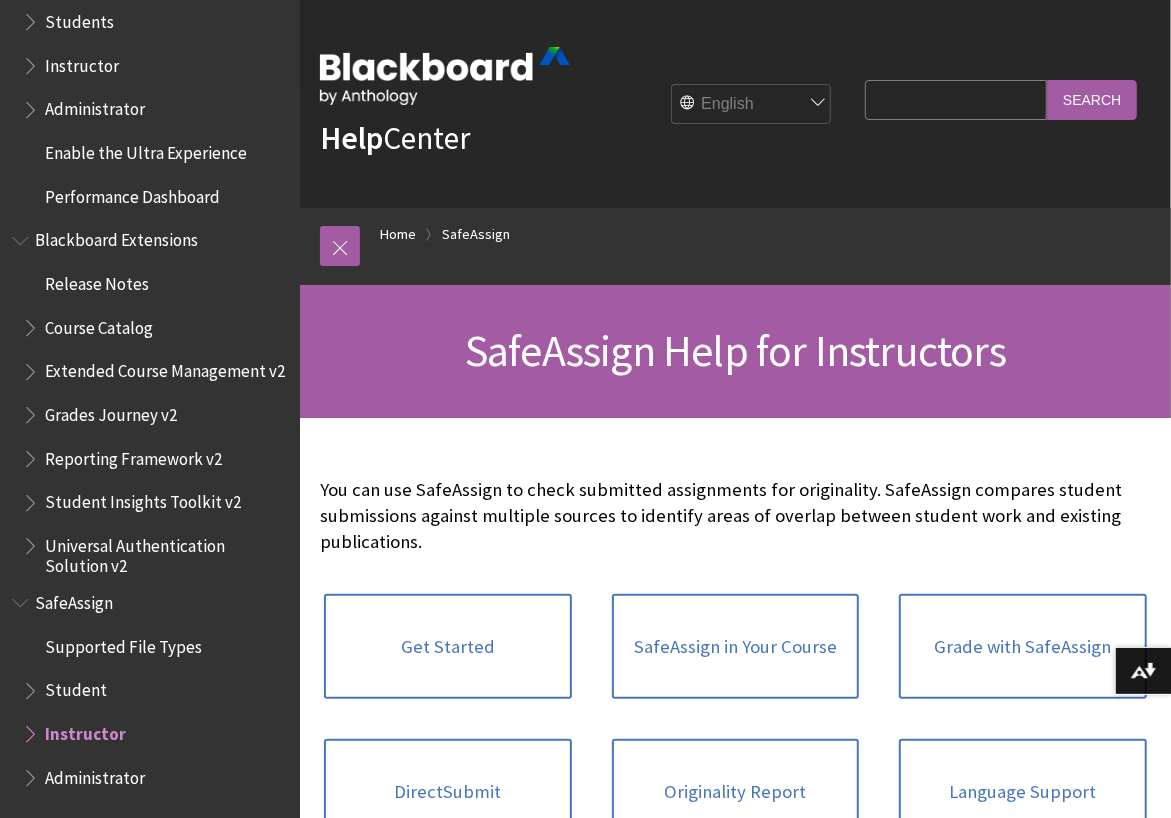 scroll, scrollTop: 1963, scrollLeft: 0, axis: vertical 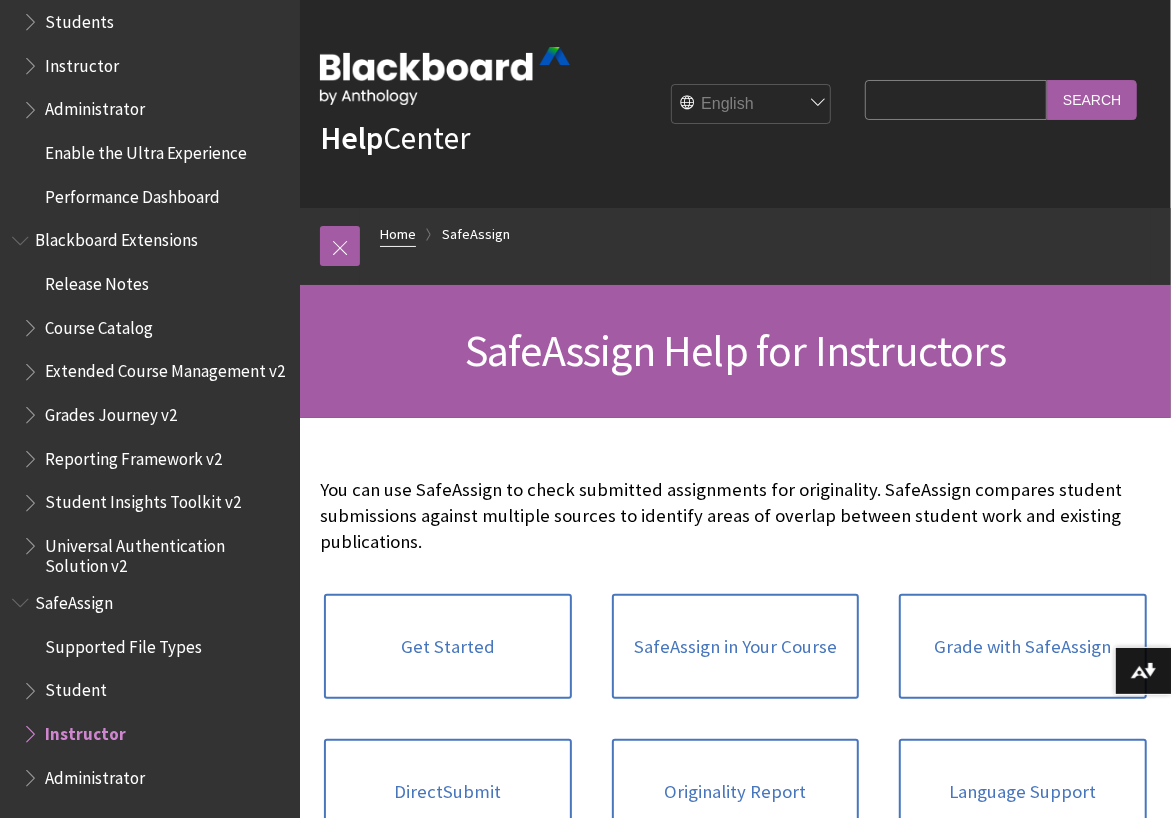 click on "Home" at bounding box center [398, 234] 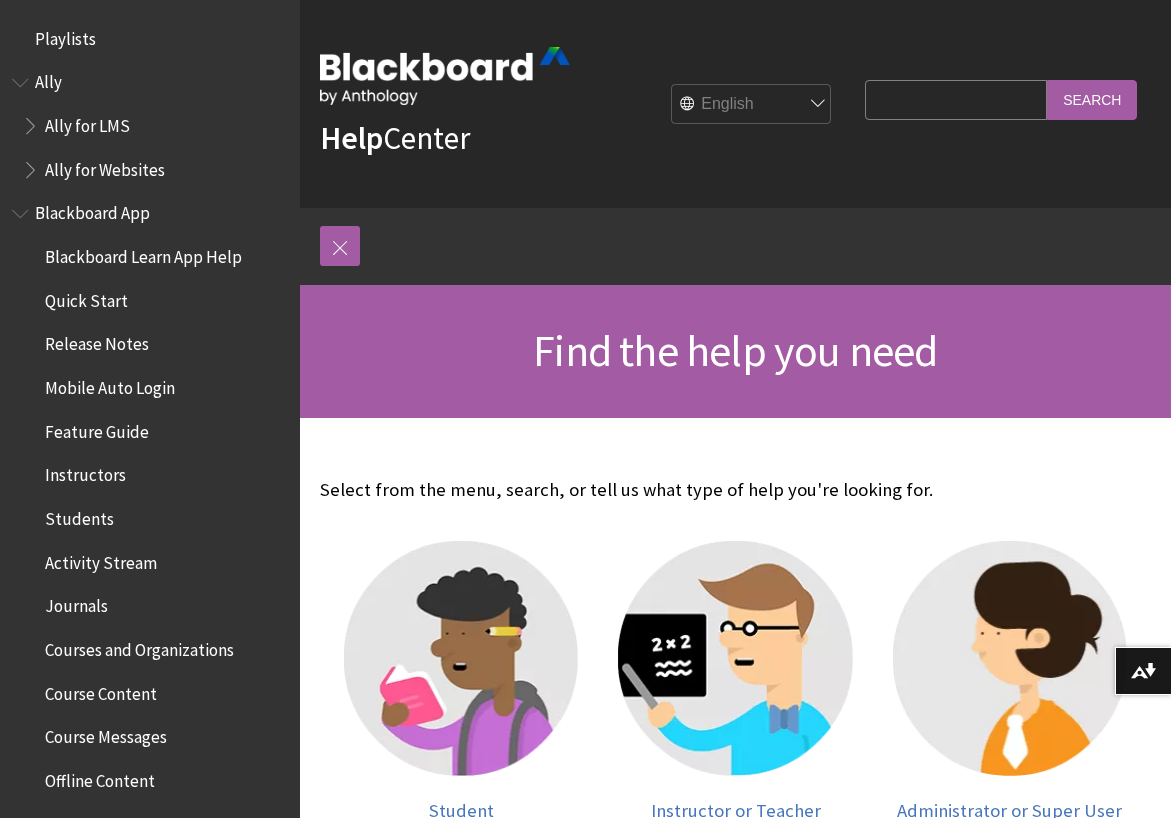 scroll, scrollTop: 0, scrollLeft: 0, axis: both 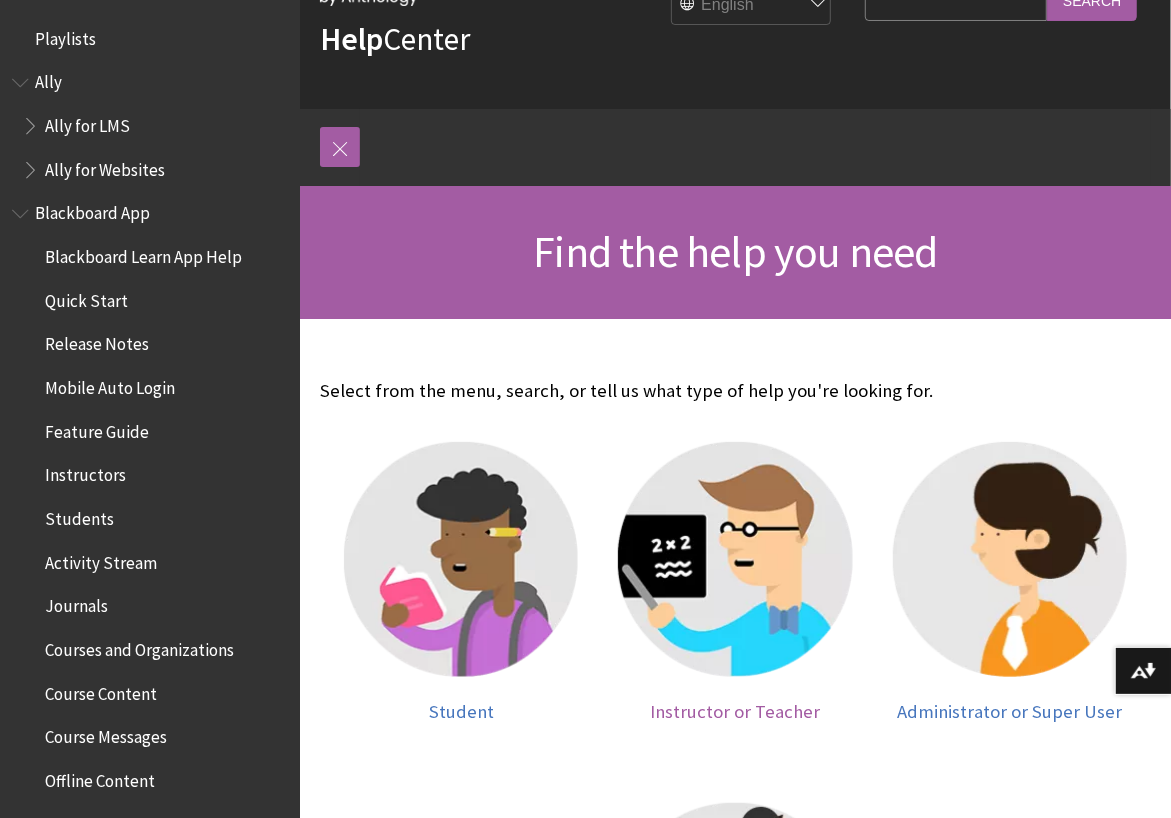 click at bounding box center [735, 559] 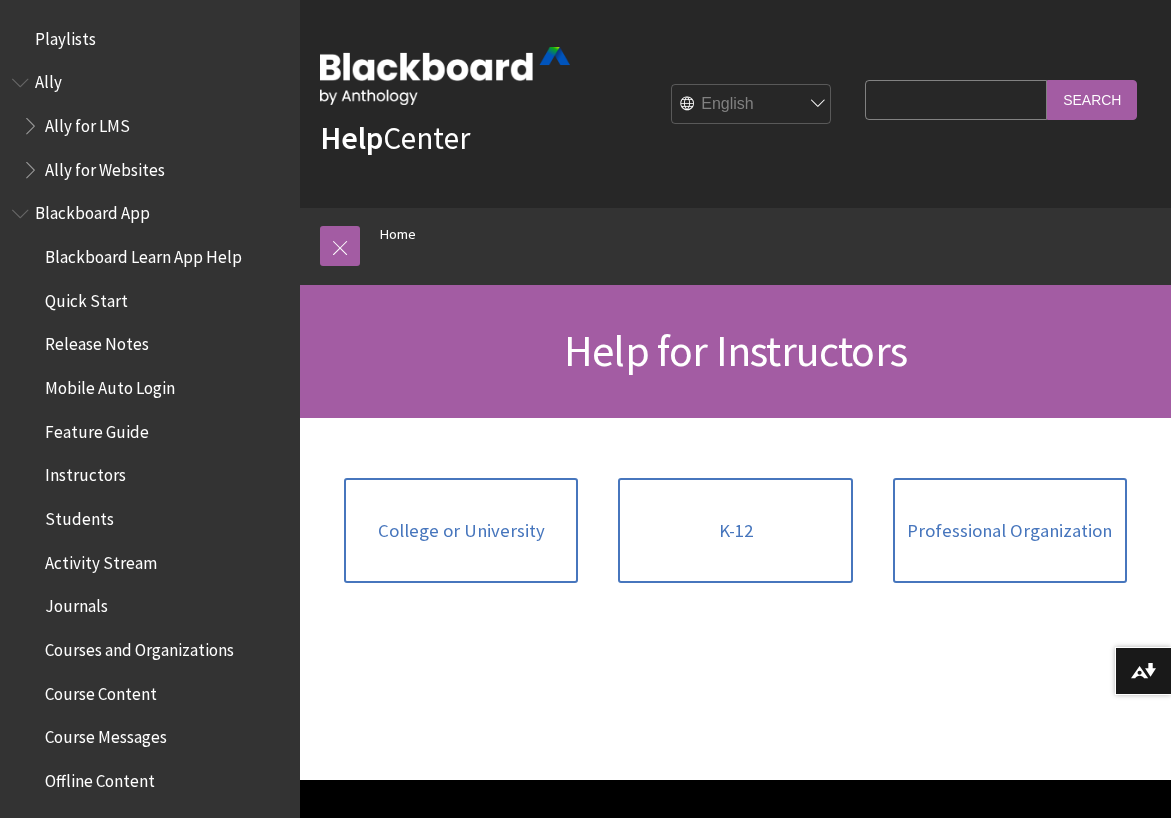 scroll, scrollTop: 0, scrollLeft: 0, axis: both 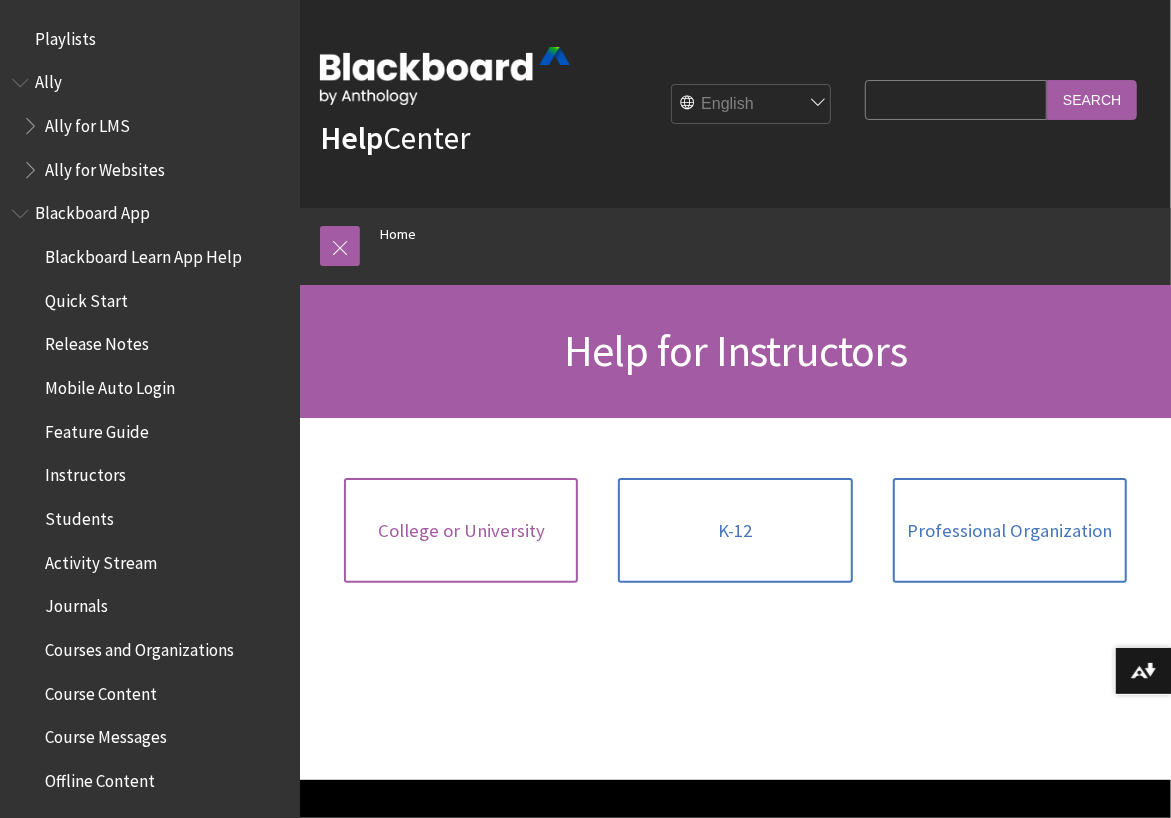 drag, startPoint x: 483, startPoint y: 534, endPoint x: 612, endPoint y: 623, distance: 156.72269 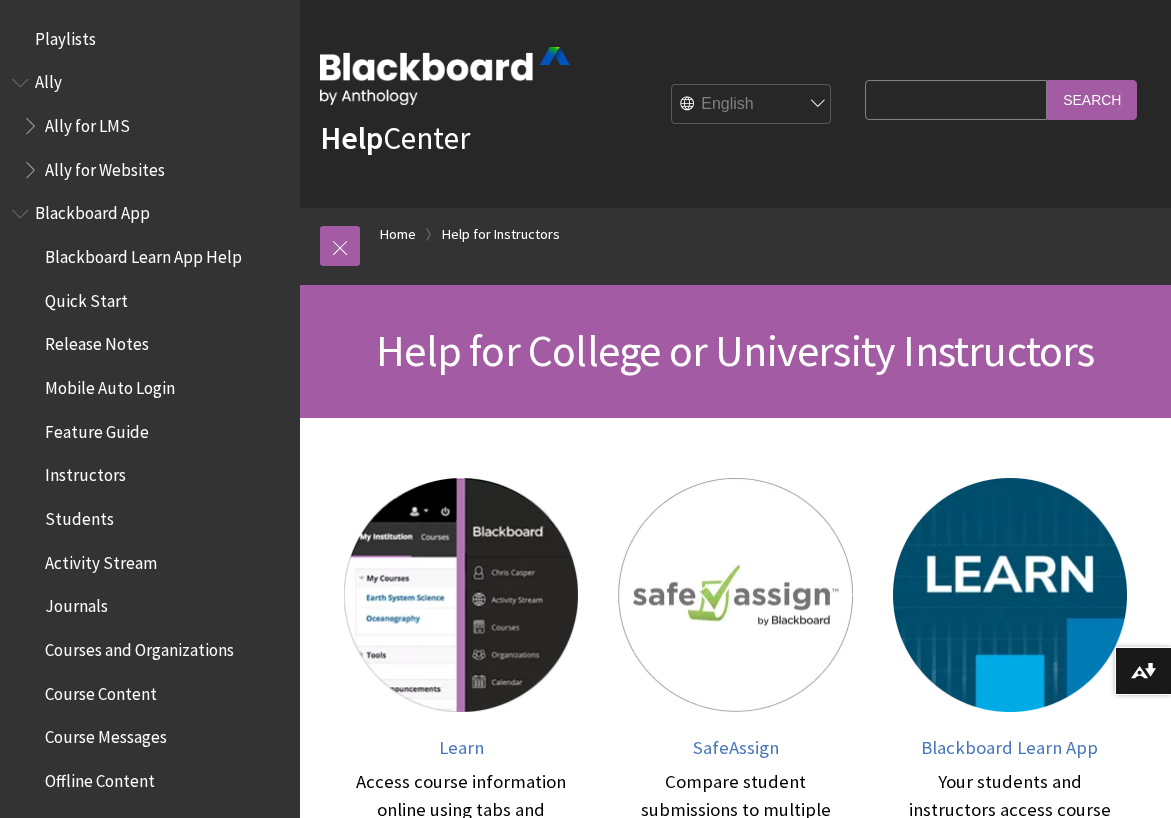scroll, scrollTop: 0, scrollLeft: 0, axis: both 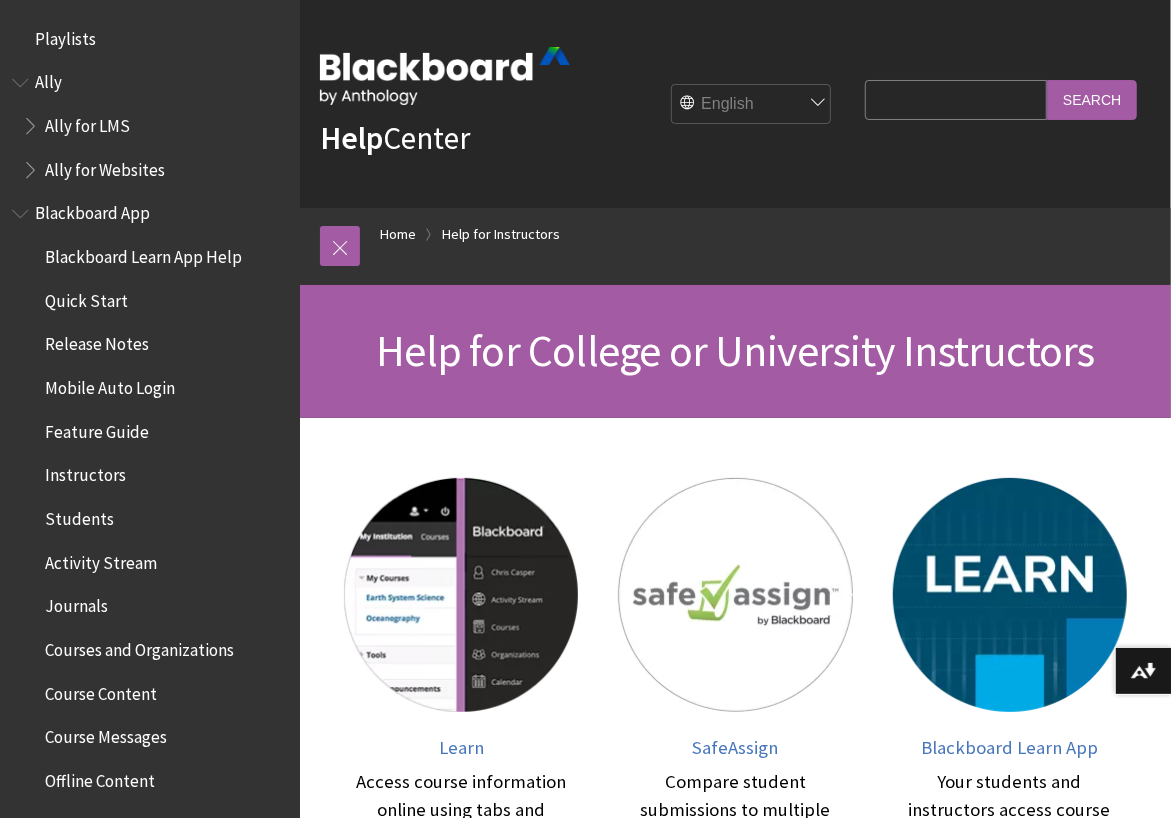 click on "Search Query" at bounding box center (956, 99) 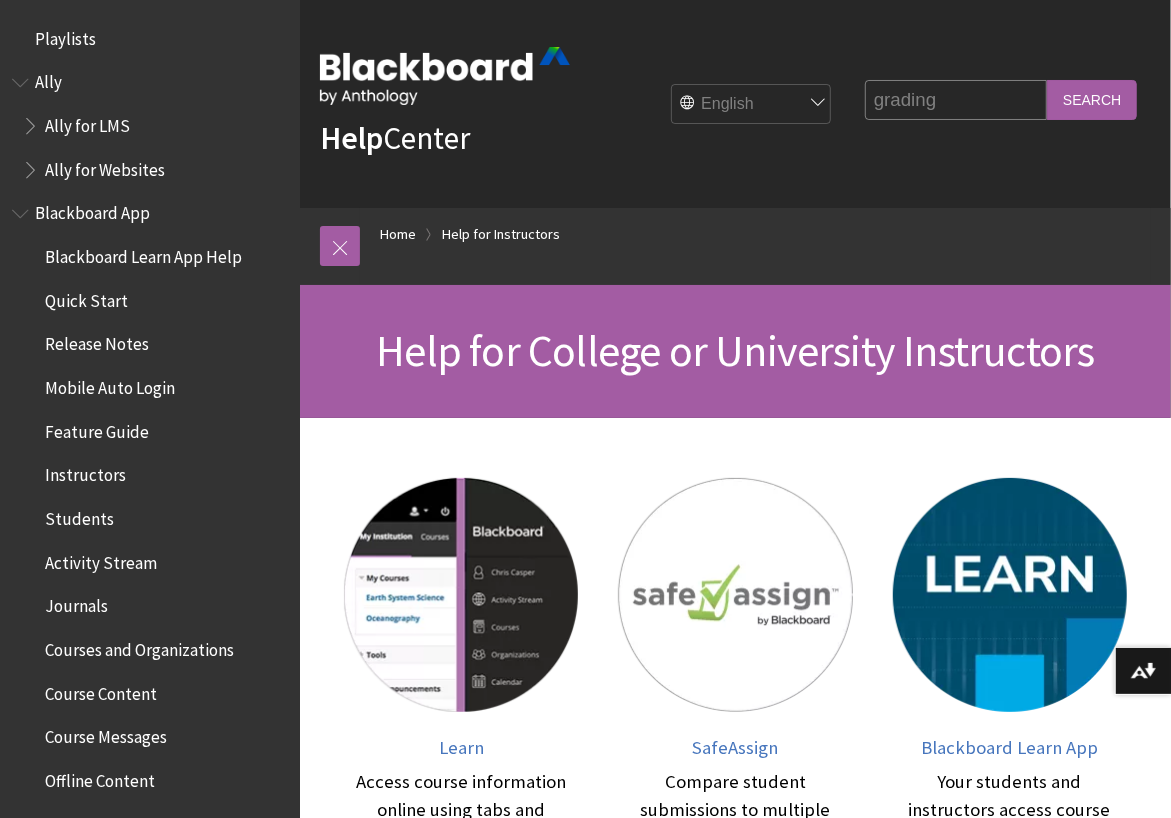 type on "grading" 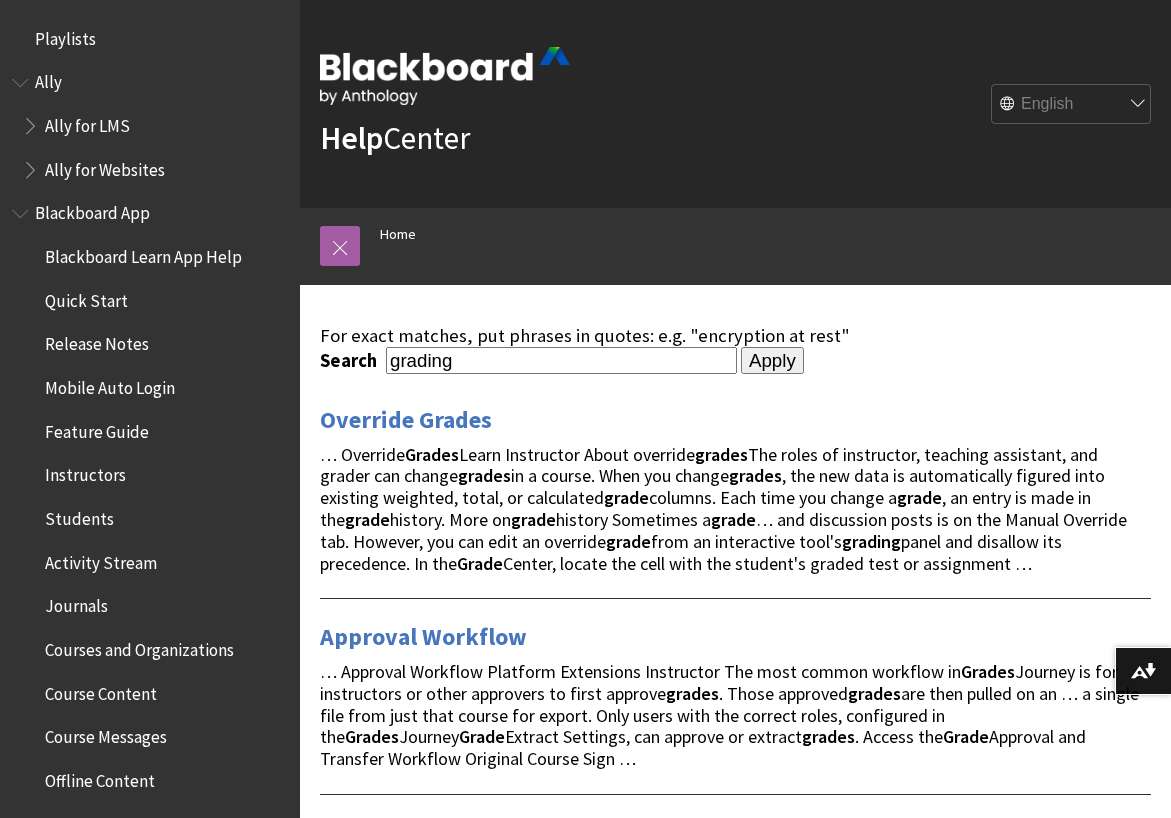 scroll, scrollTop: 0, scrollLeft: 0, axis: both 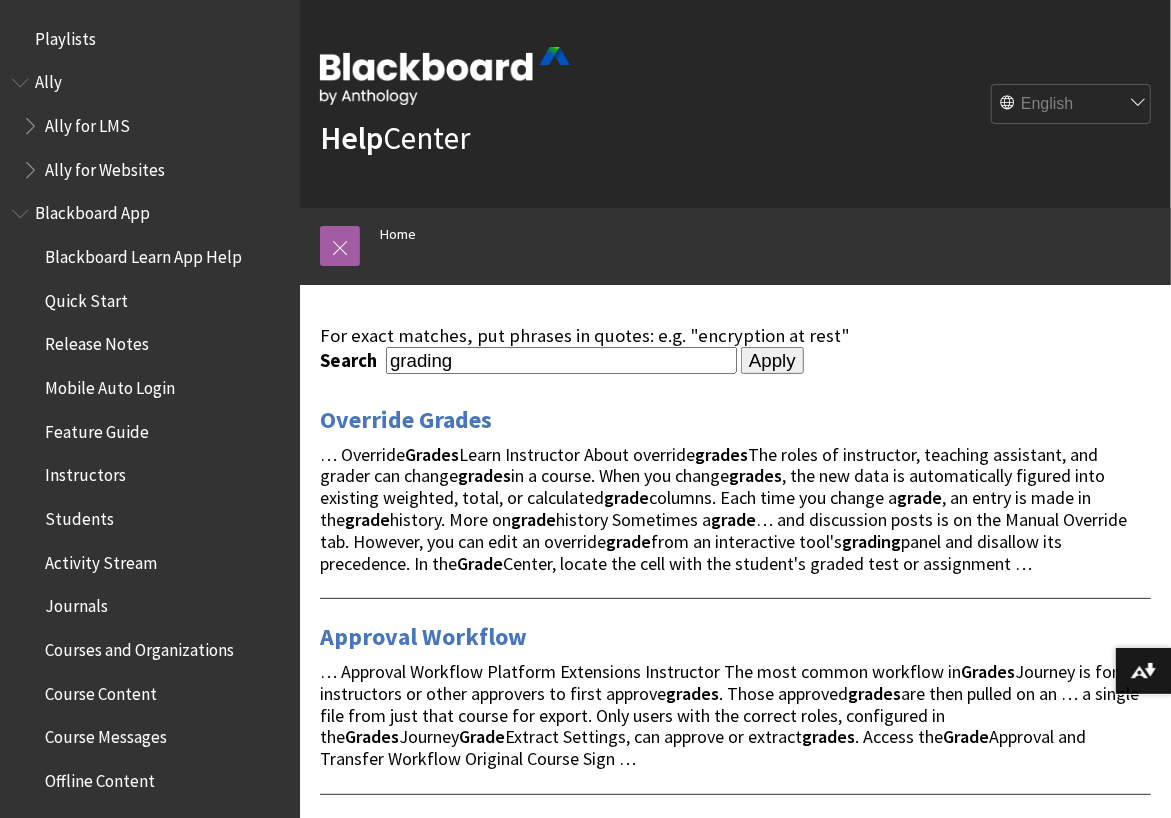 drag, startPoint x: 456, startPoint y: 363, endPoint x: 376, endPoint y: 328, distance: 87.32124 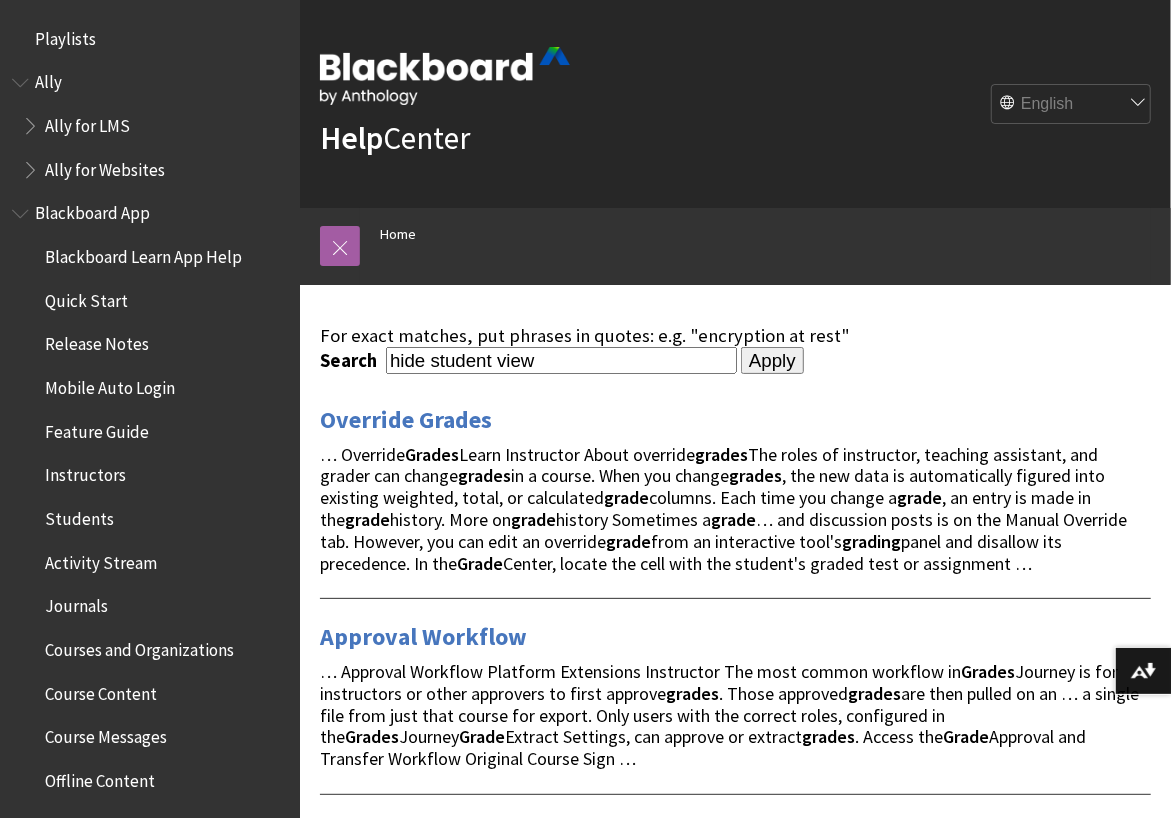 type on "hide student view" 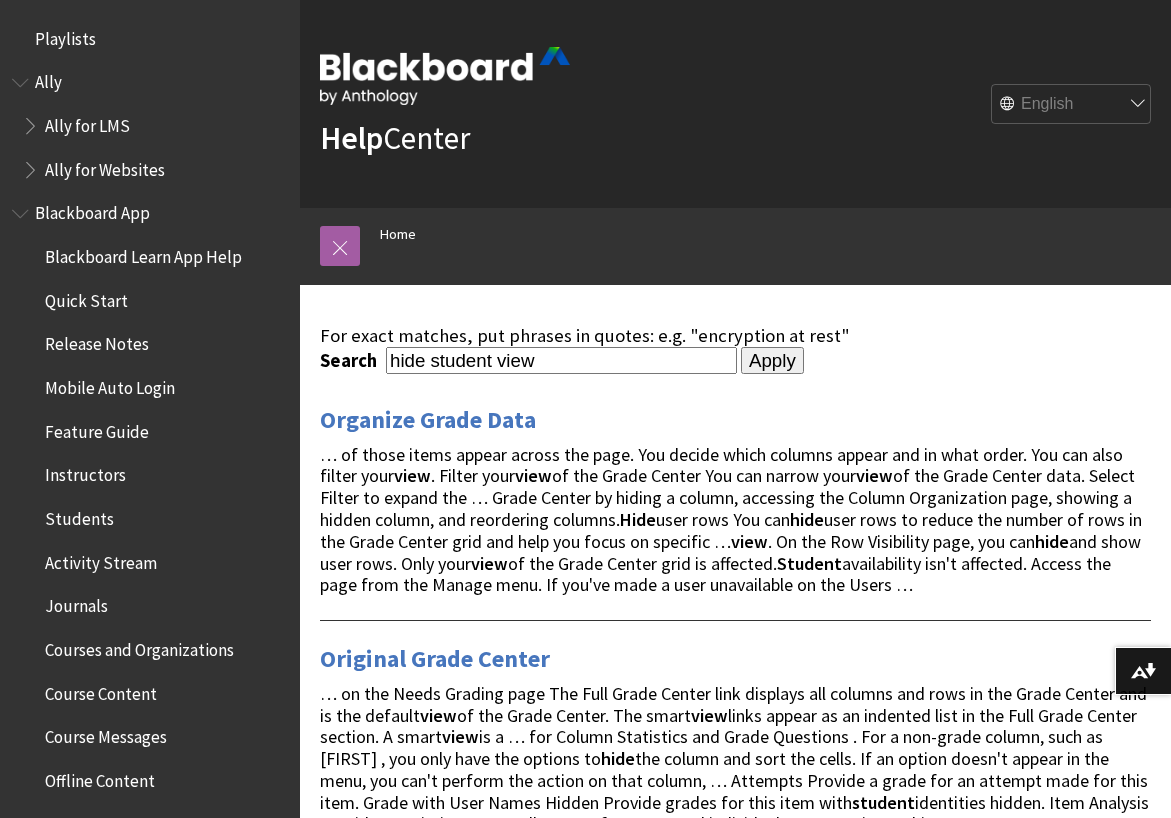 scroll, scrollTop: 0, scrollLeft: 0, axis: both 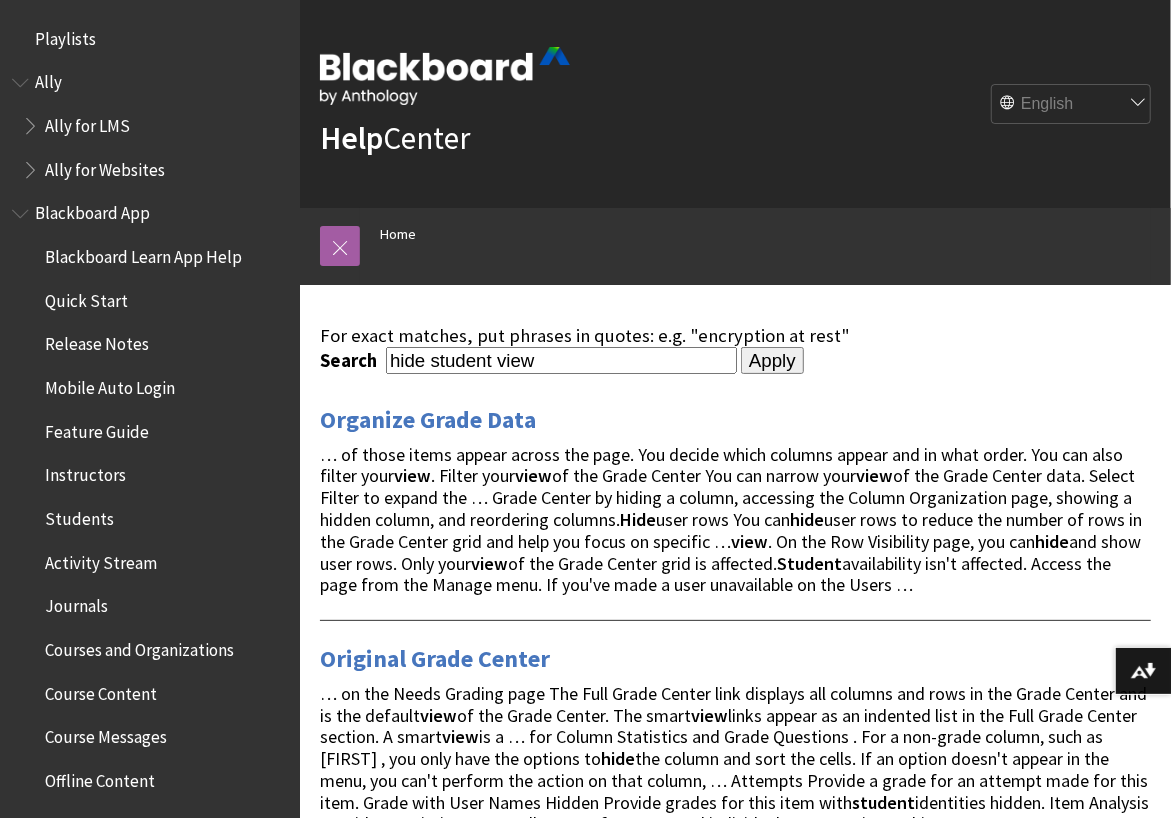 click on "Apply" at bounding box center [772, 361] 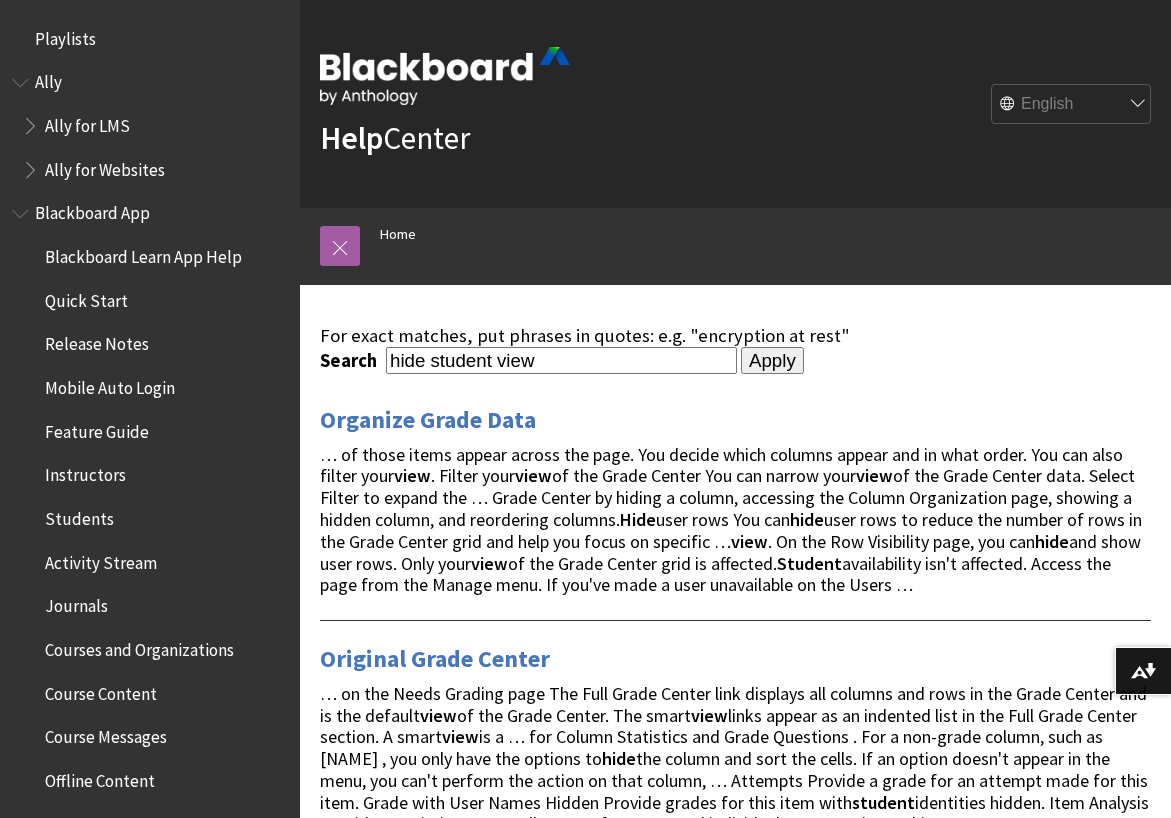 scroll, scrollTop: 0, scrollLeft: 0, axis: both 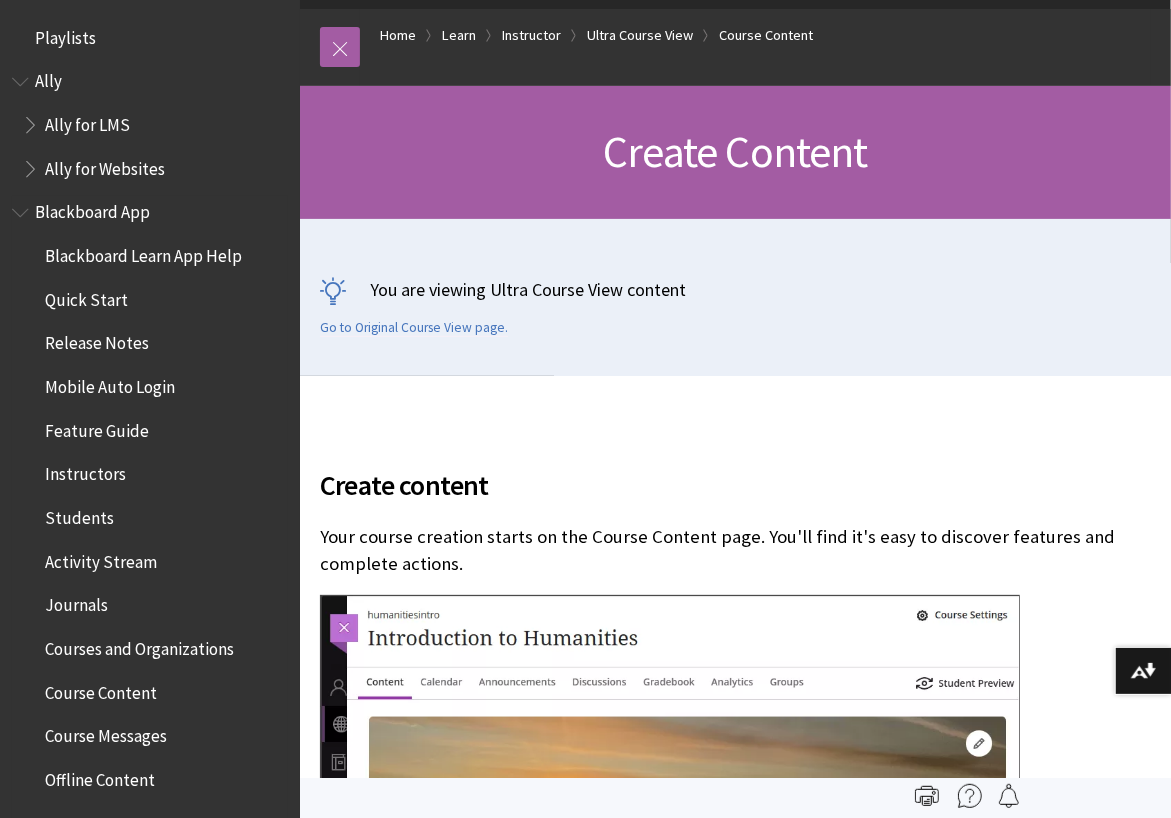 click at bounding box center [22, 208] 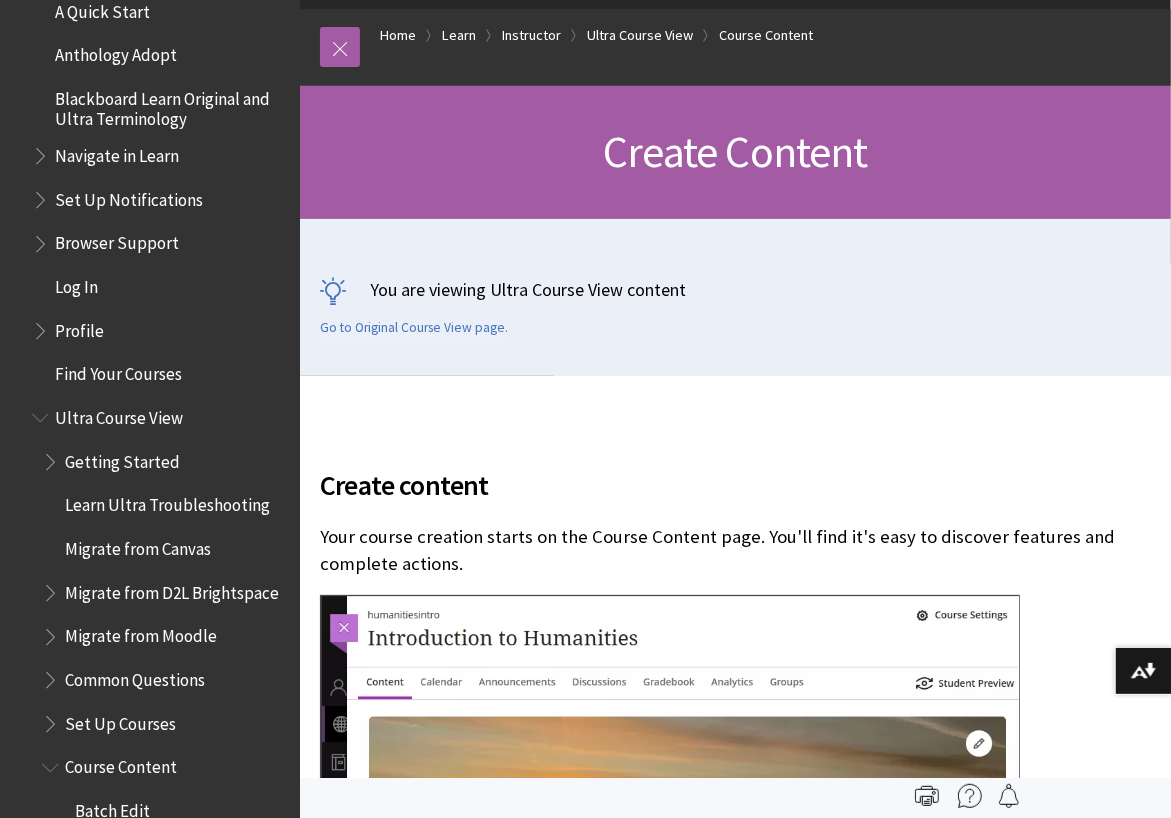 scroll, scrollTop: 1101, scrollLeft: 0, axis: vertical 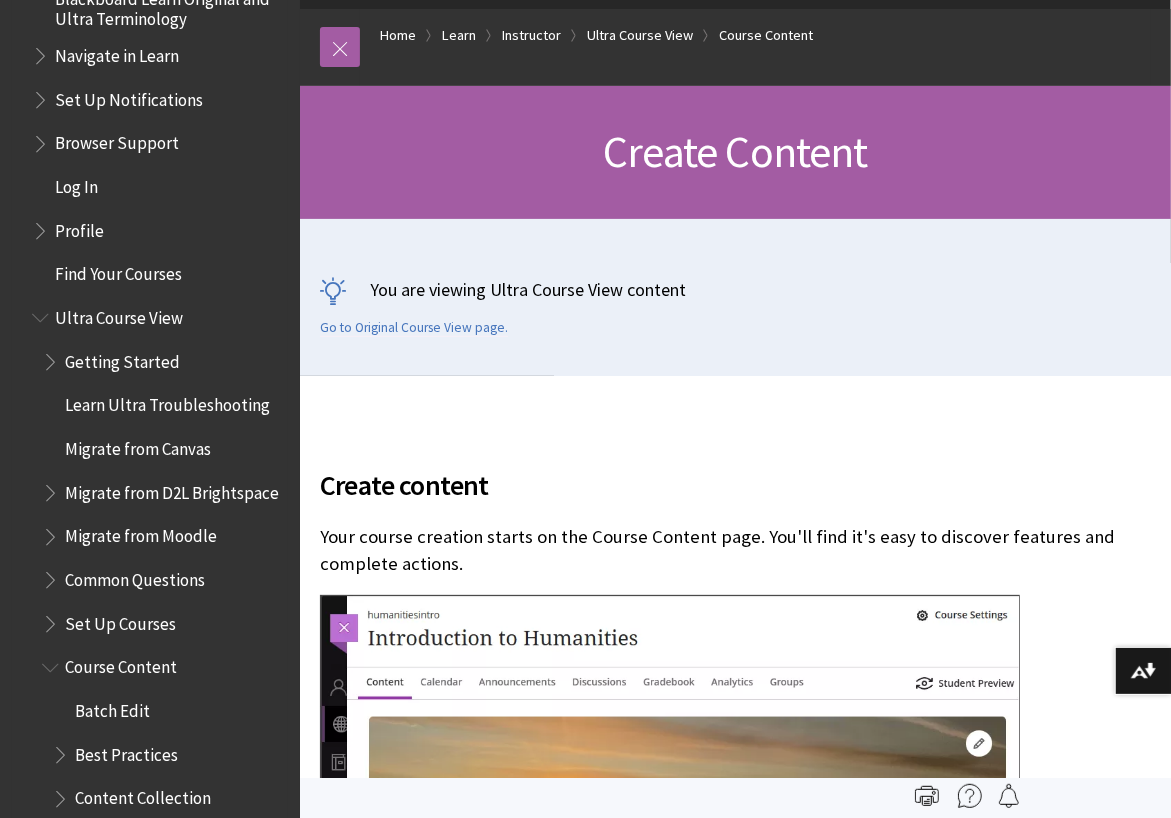 click on "Set Up Courses" at bounding box center (120, 620) 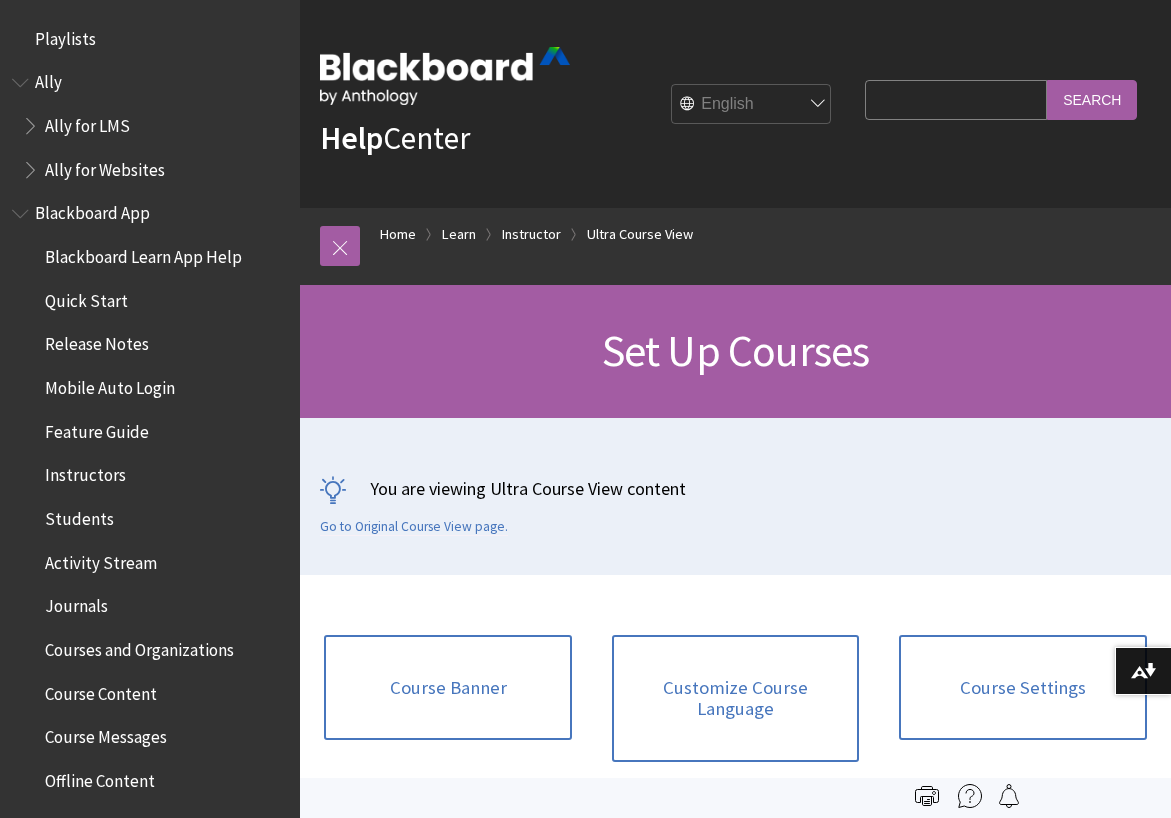 scroll, scrollTop: 0, scrollLeft: 0, axis: both 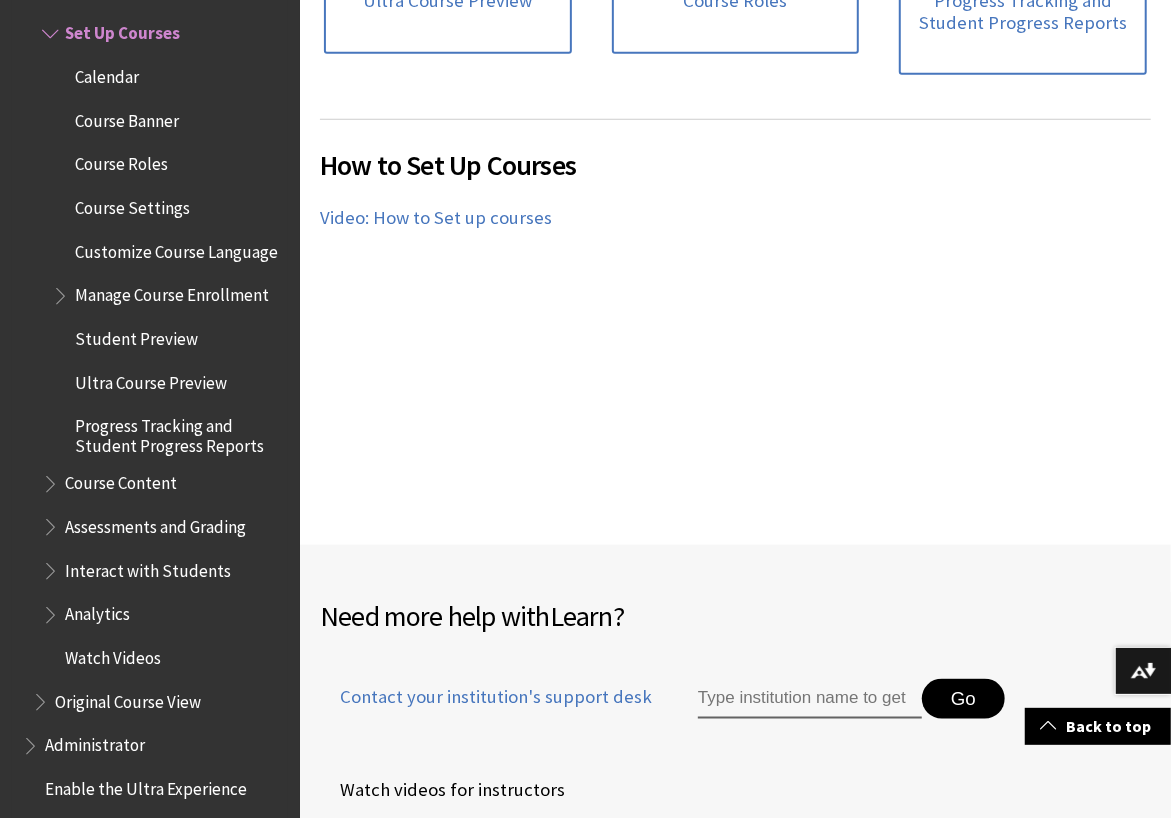click on "Course Content" at bounding box center [121, 480] 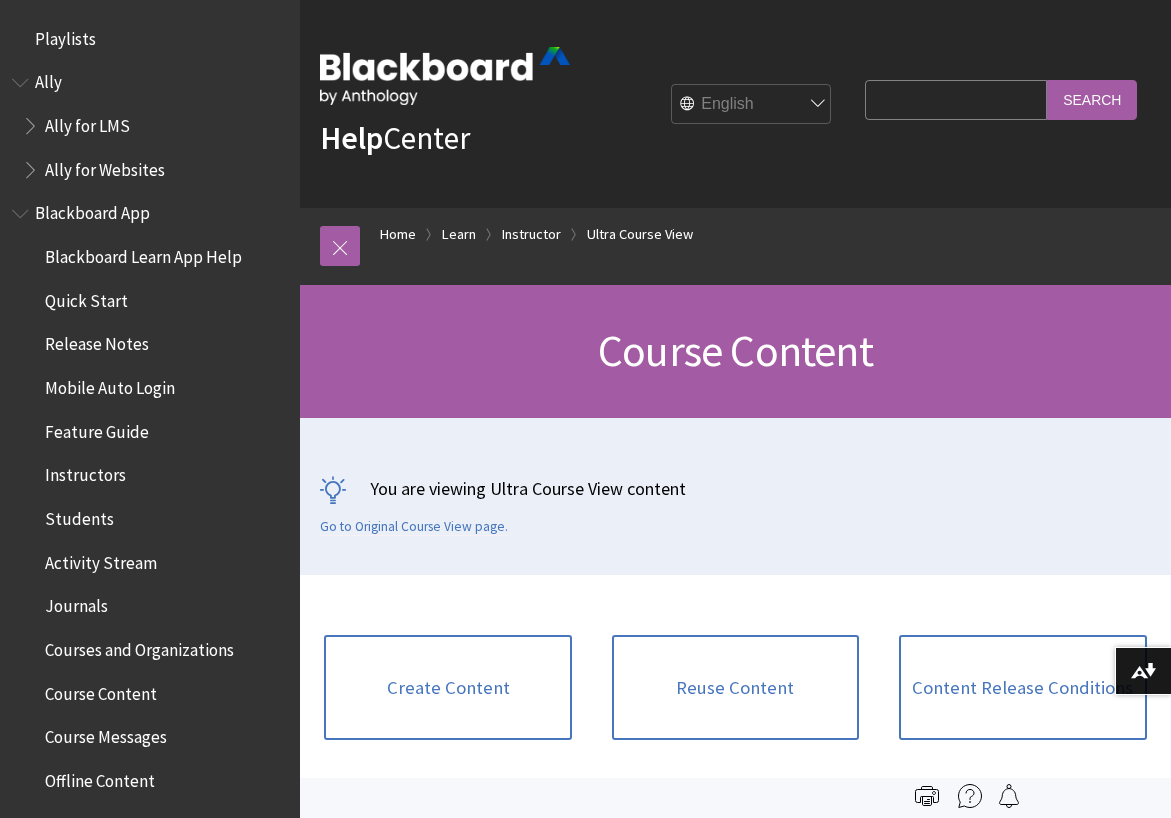 scroll, scrollTop: 0, scrollLeft: 0, axis: both 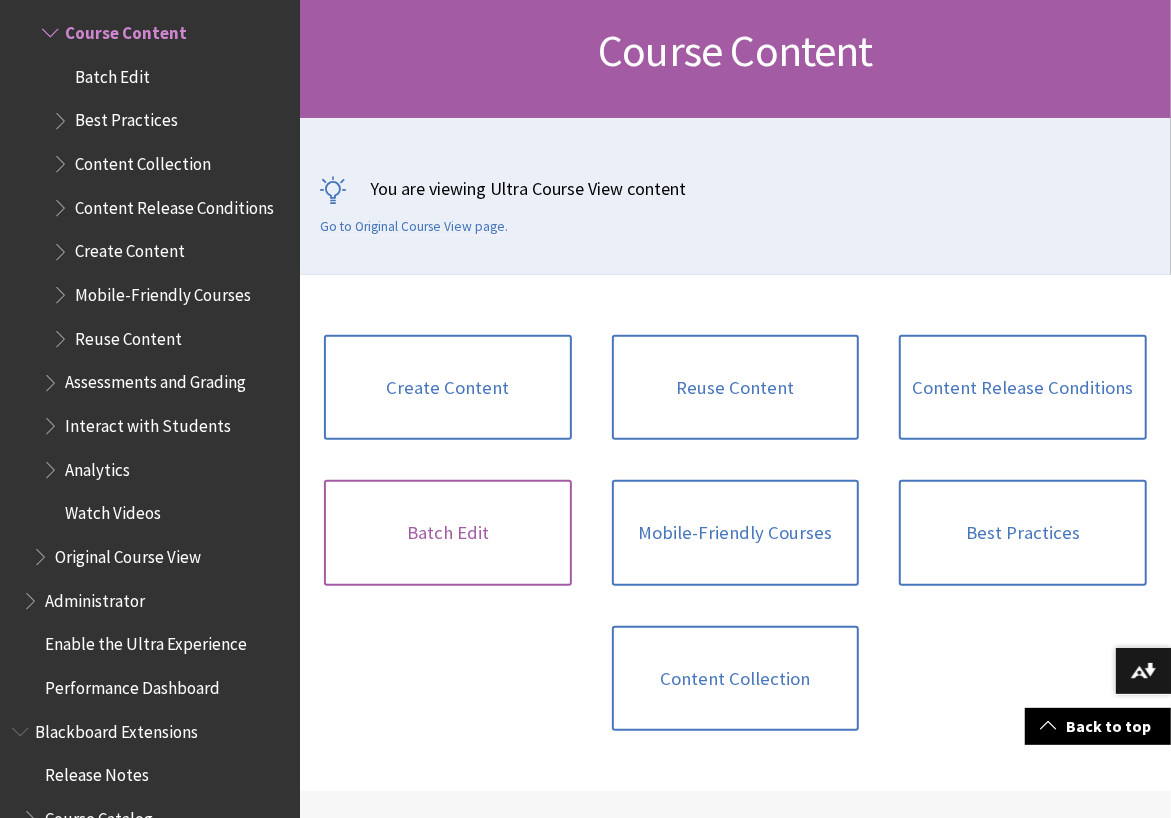 click on "Batch Edit" at bounding box center (447, 533) 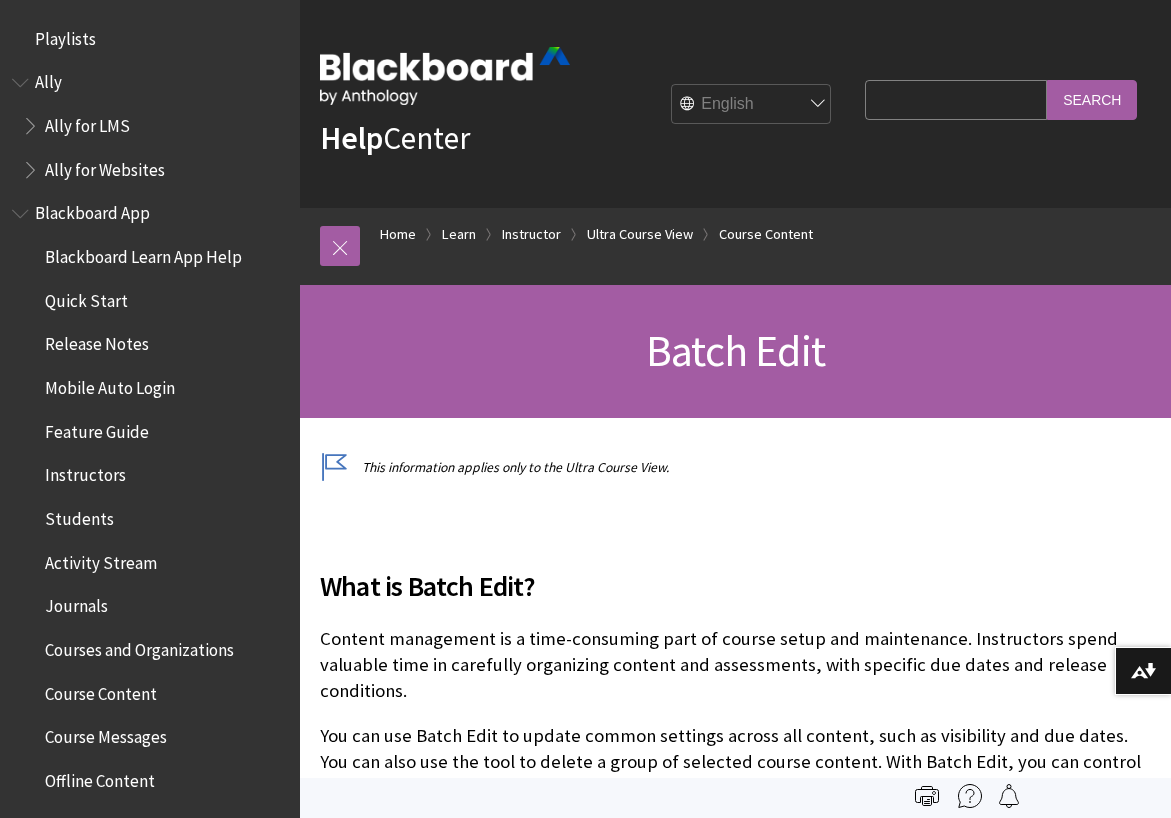 scroll, scrollTop: 0, scrollLeft: 0, axis: both 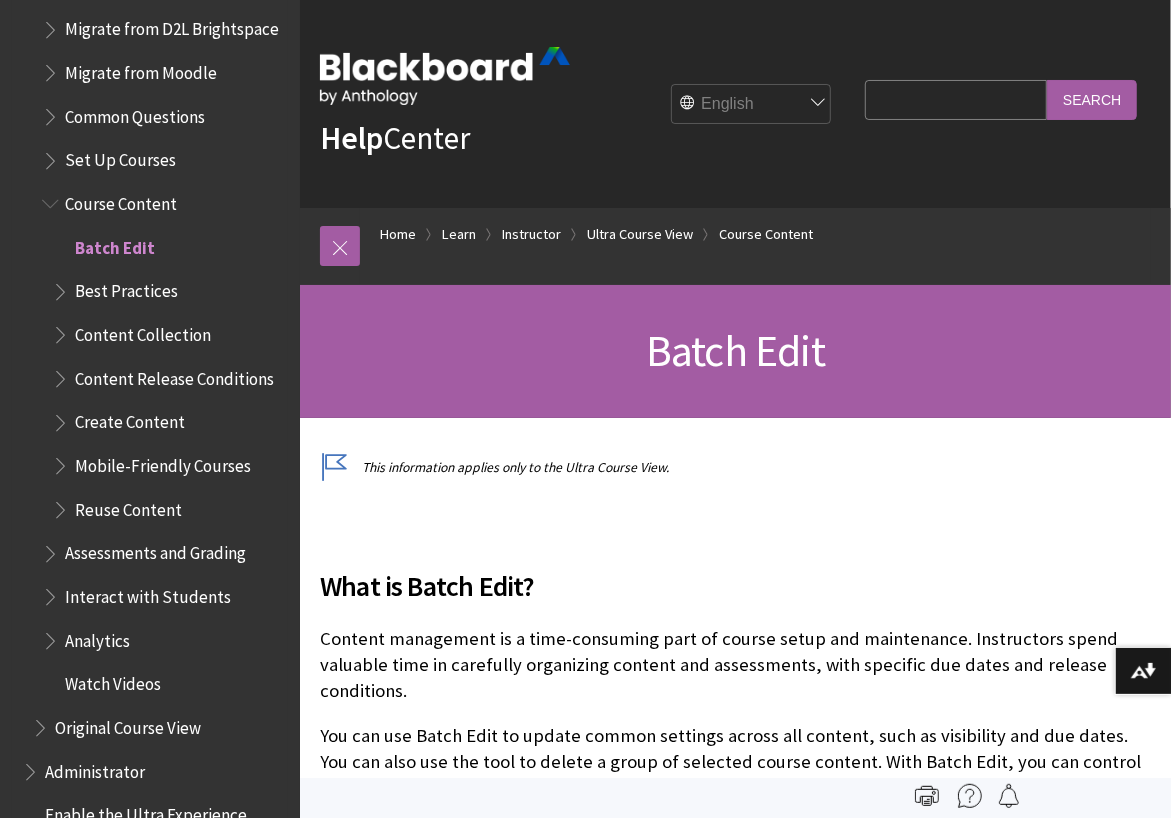 click on "Assessments and Grading" at bounding box center [155, 550] 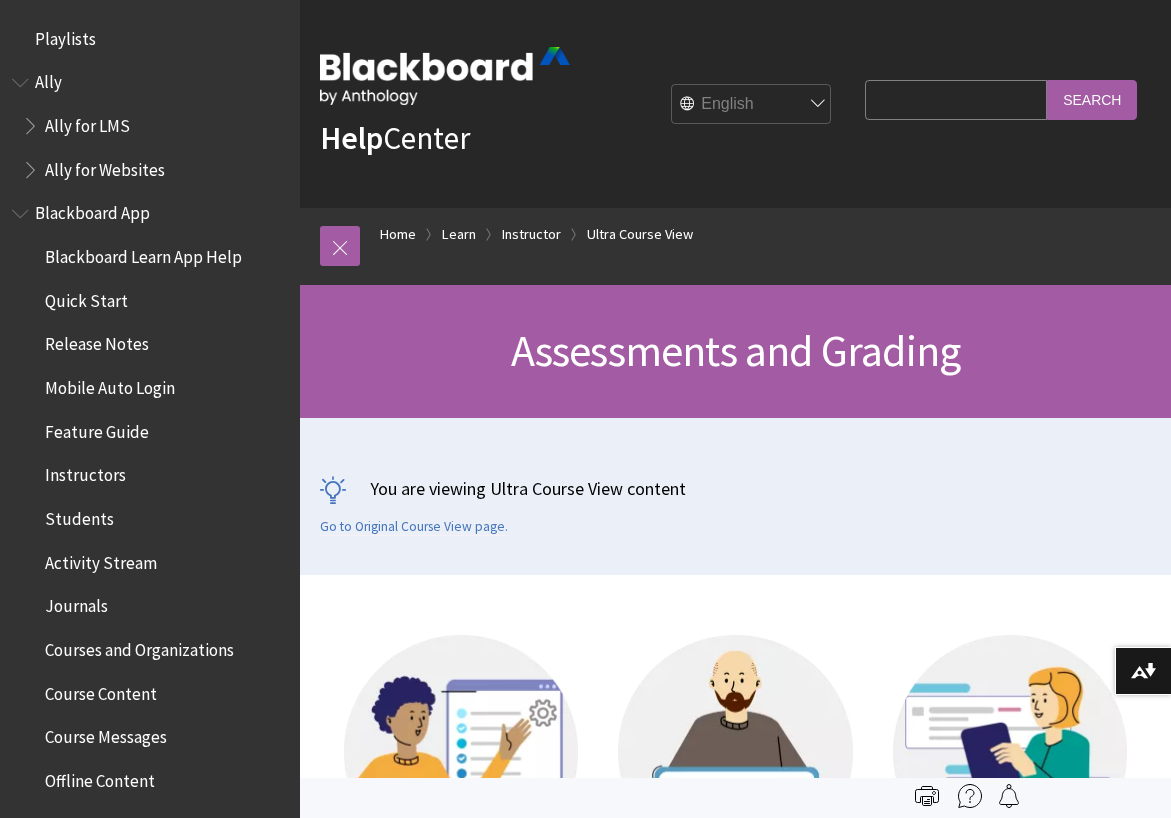 scroll, scrollTop: 0, scrollLeft: 0, axis: both 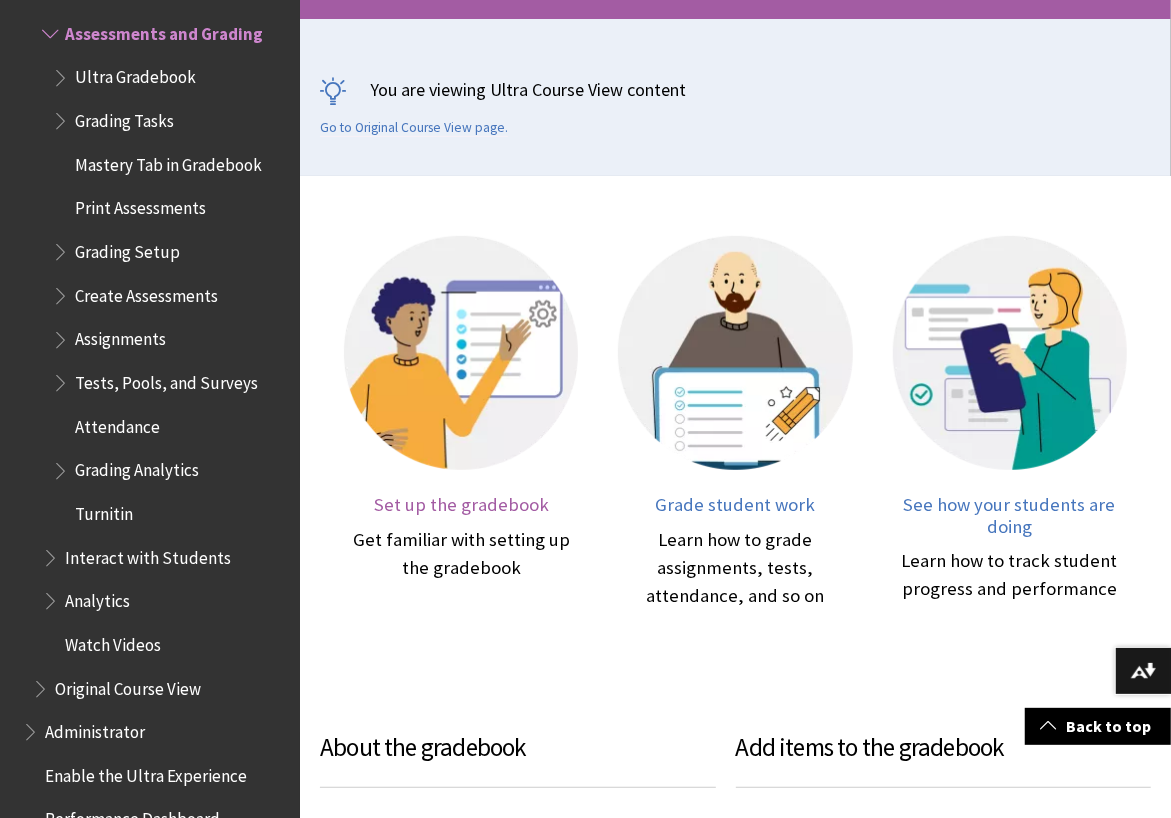 click on "Set up the gradebook
Get familiar with setting up the gradebook" at bounding box center [461, 423] 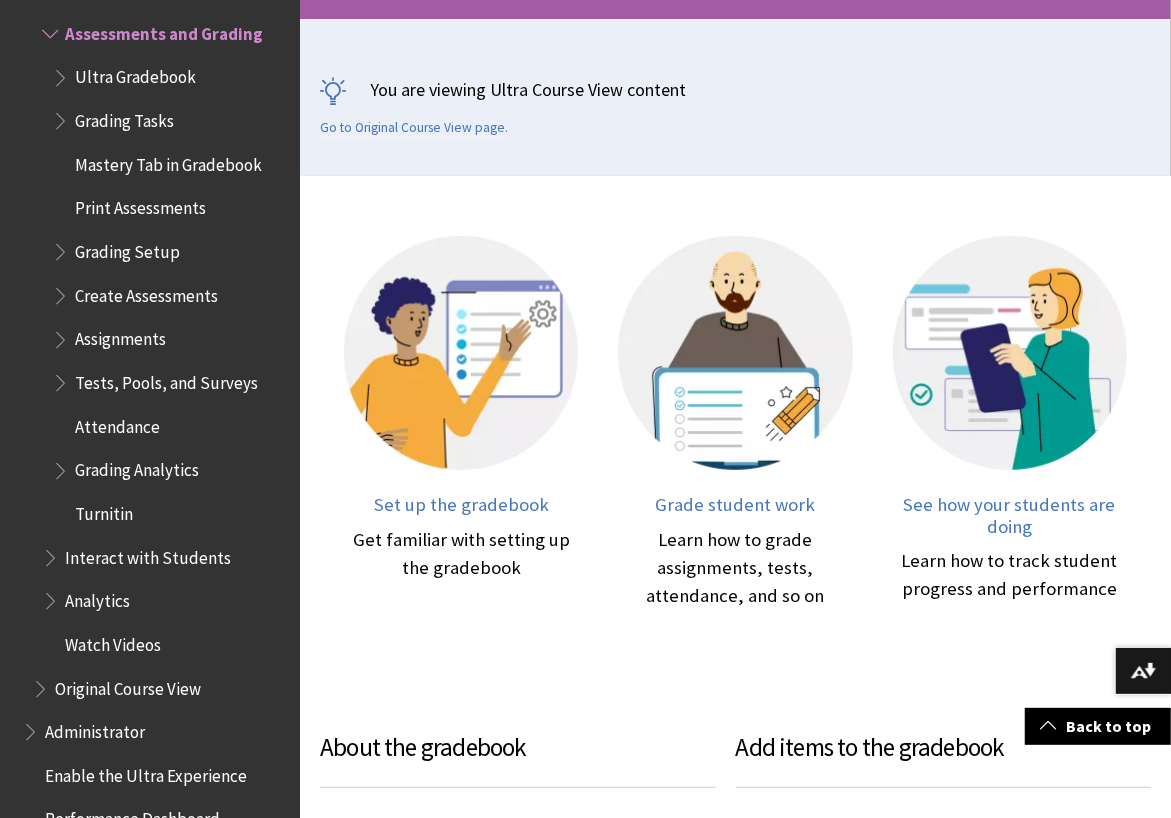 scroll, scrollTop: 1087, scrollLeft: 0, axis: vertical 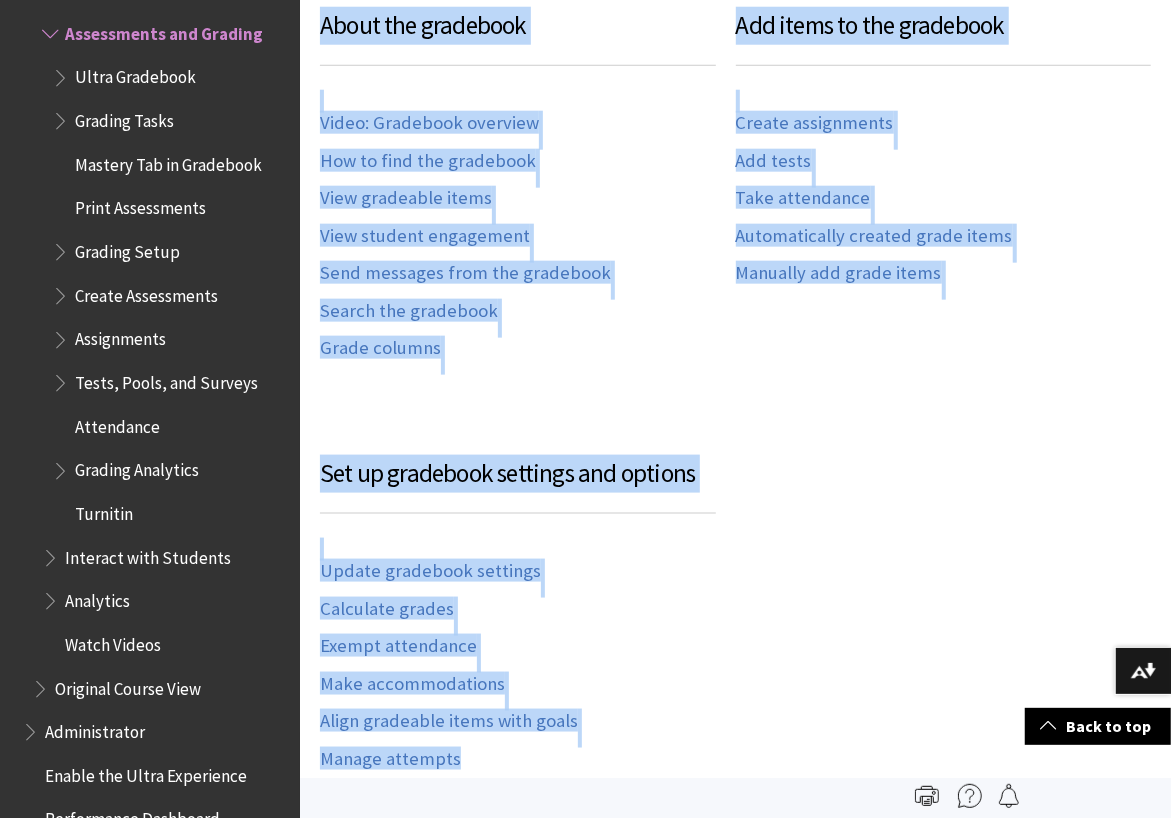 drag, startPoint x: 322, startPoint y: 25, endPoint x: 779, endPoint y: 743, distance: 851.1011 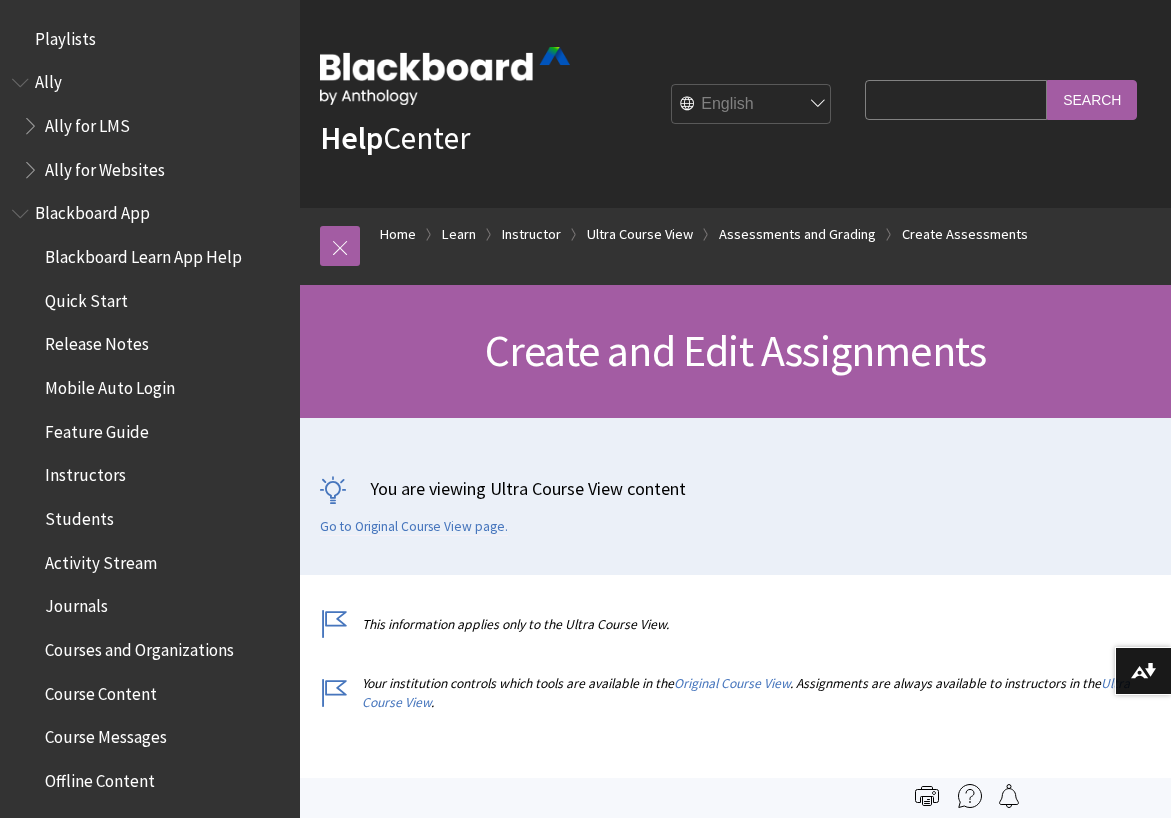 scroll, scrollTop: 0, scrollLeft: 0, axis: both 